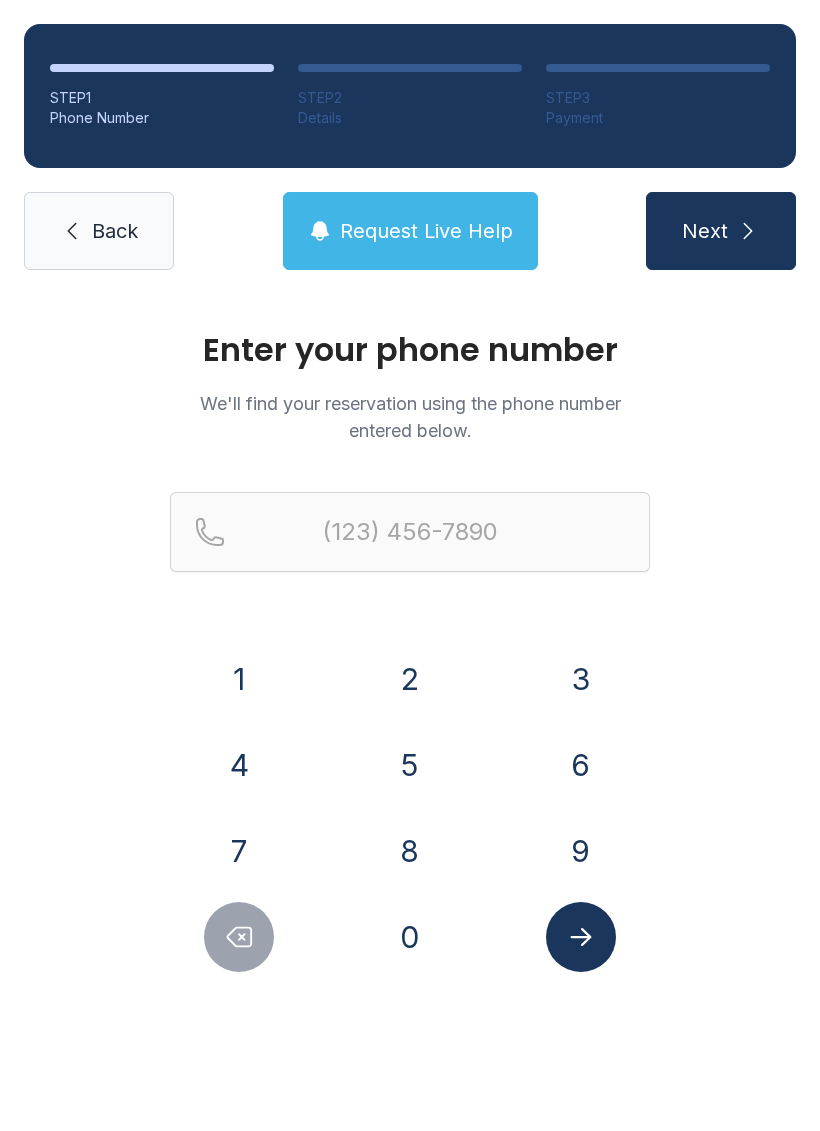scroll, scrollTop: 0, scrollLeft: 0, axis: both 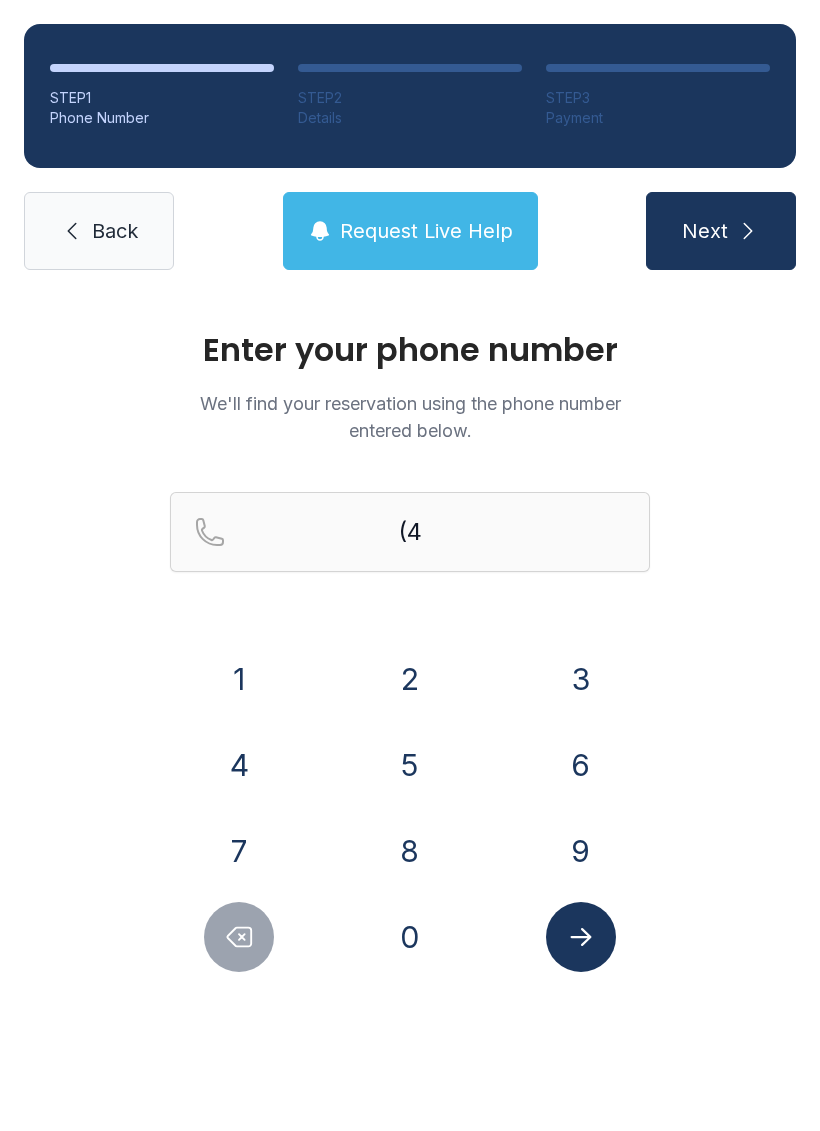 click on "0" at bounding box center [410, 937] 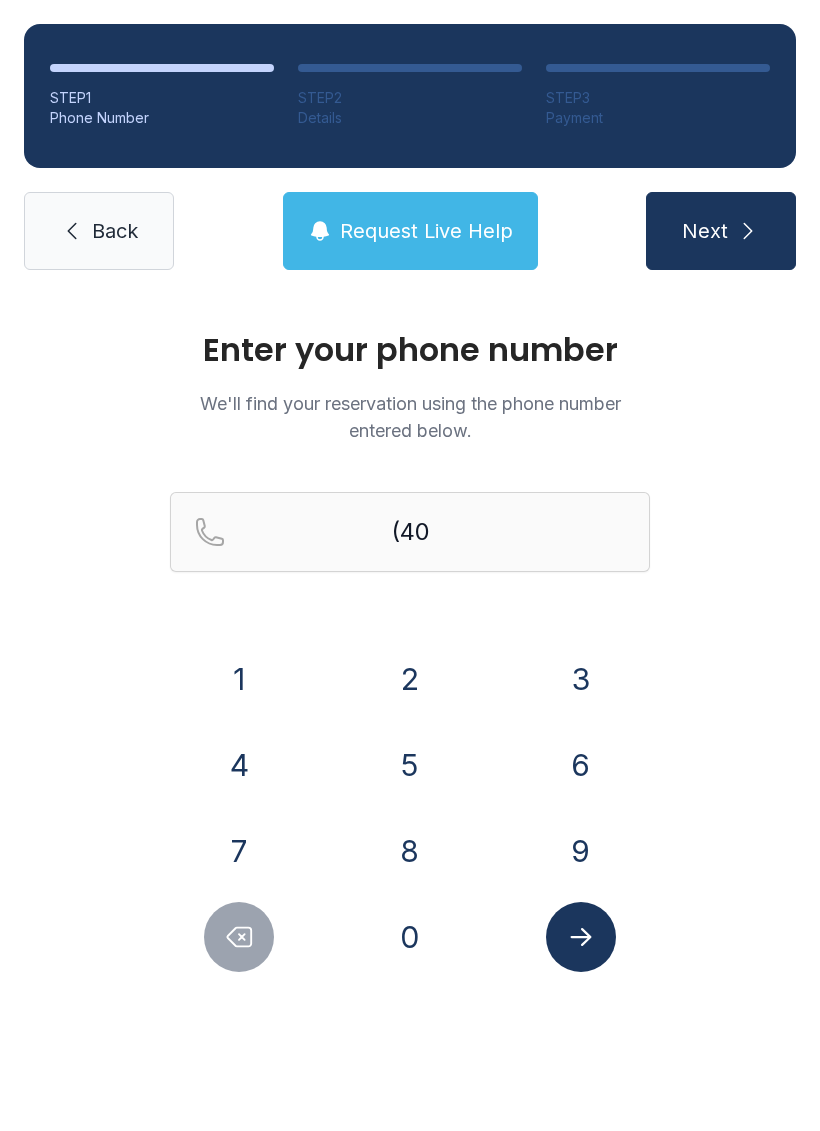 click on "4" at bounding box center [239, 765] 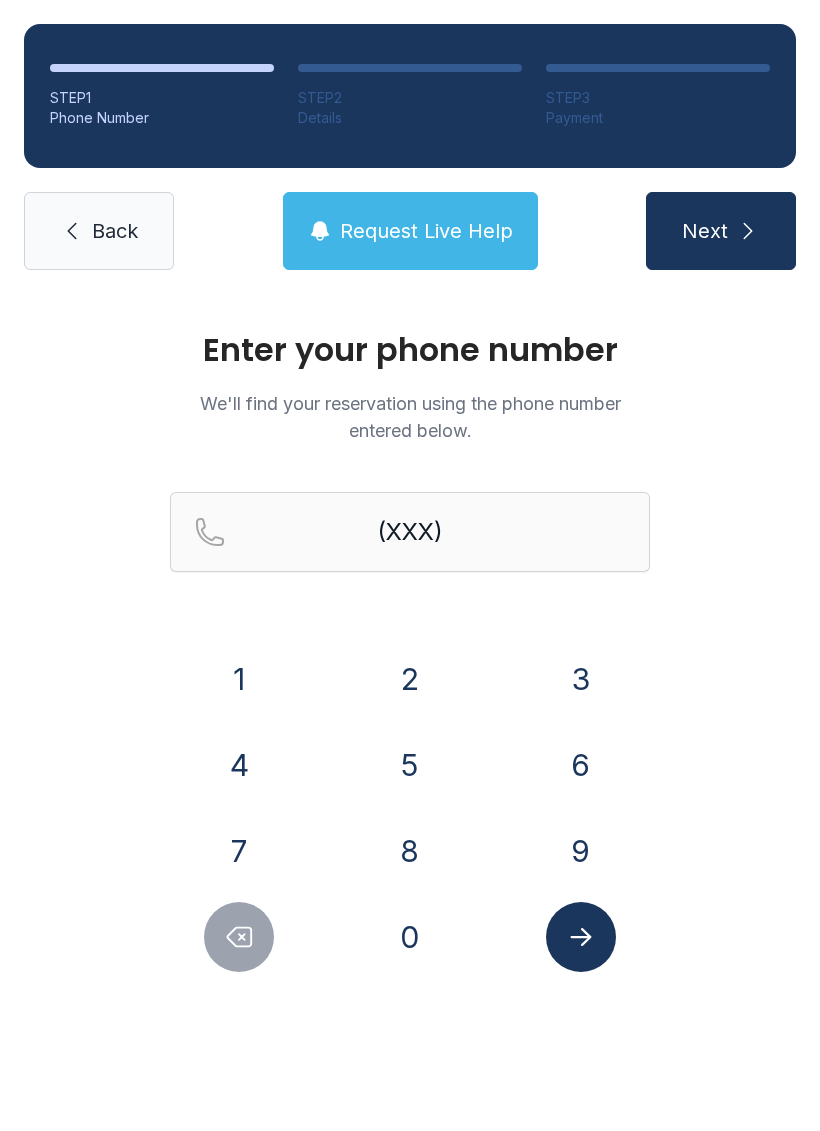 click on "3" at bounding box center [581, 679] 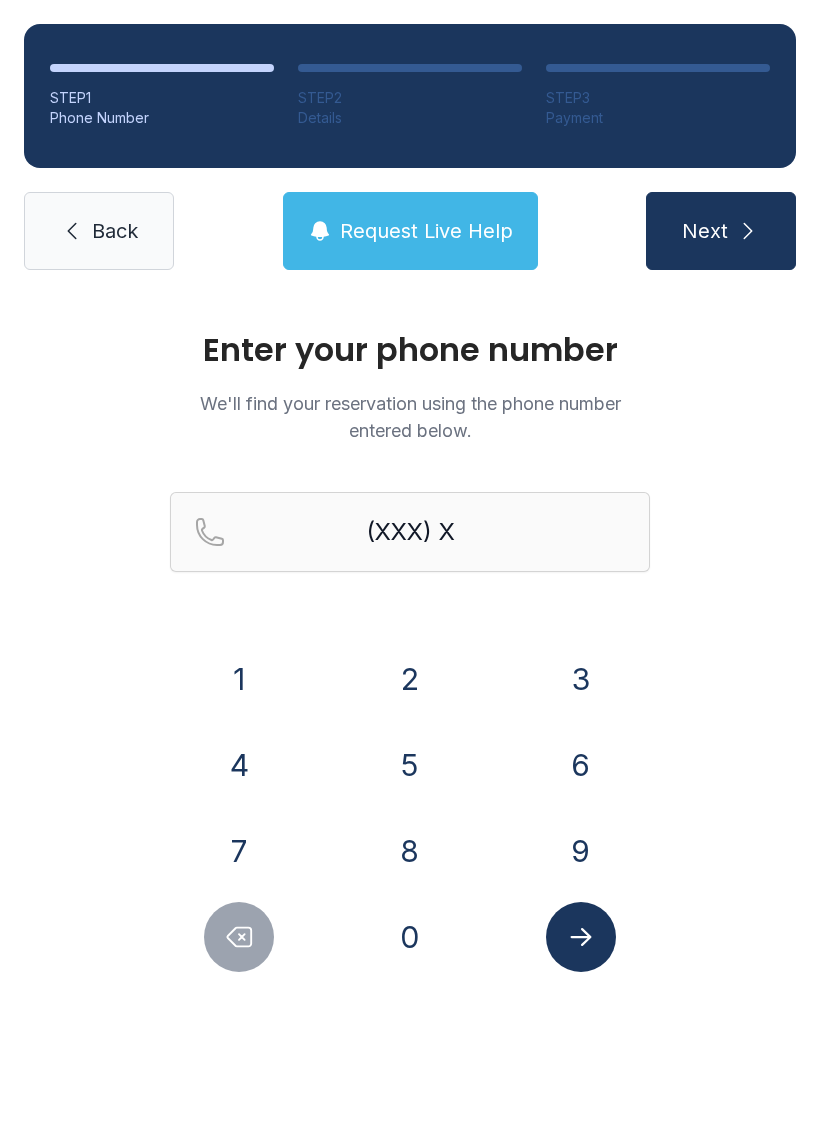 click on "1" at bounding box center [239, 679] 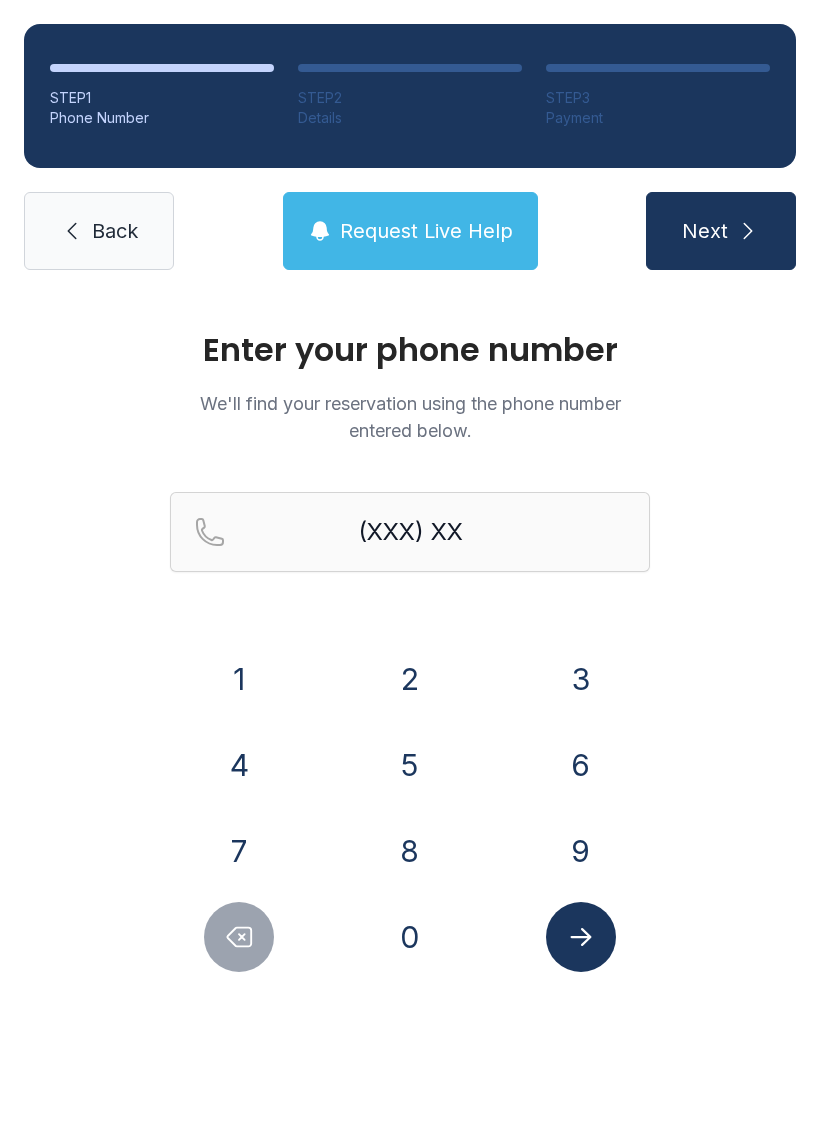click on "7" at bounding box center [239, 851] 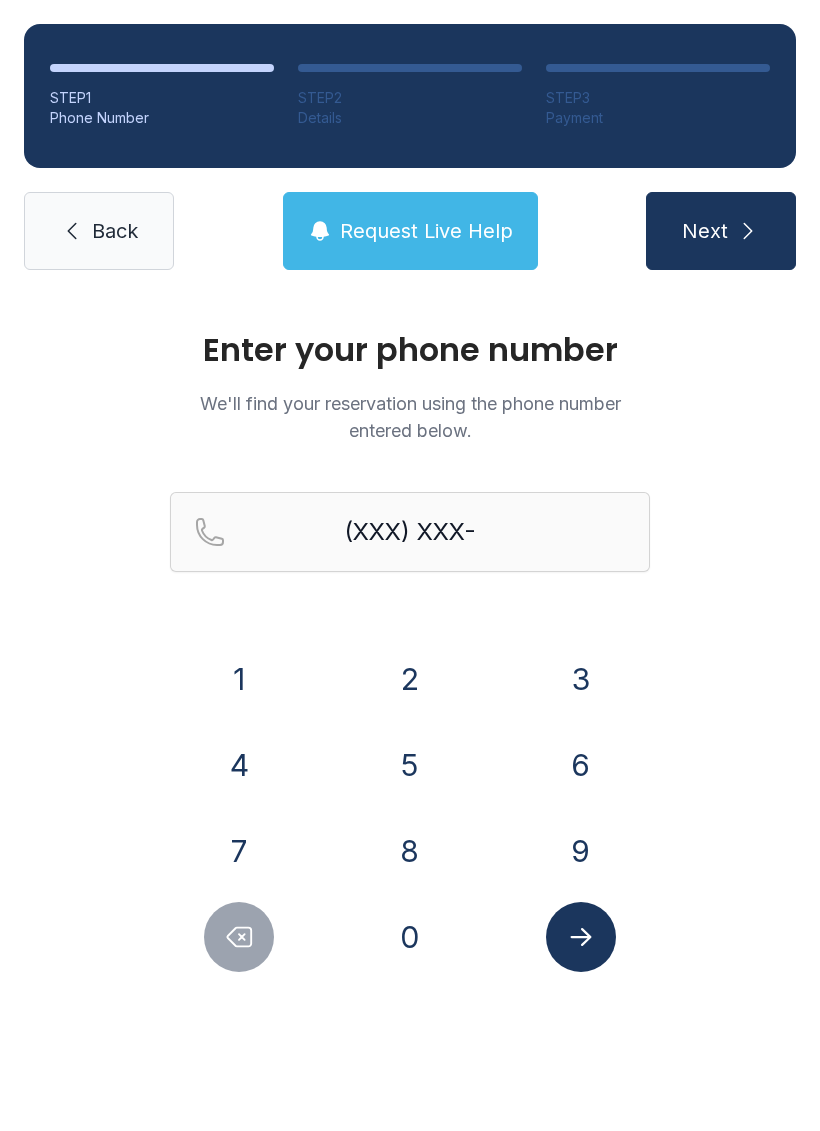 click on "5" at bounding box center (410, 765) 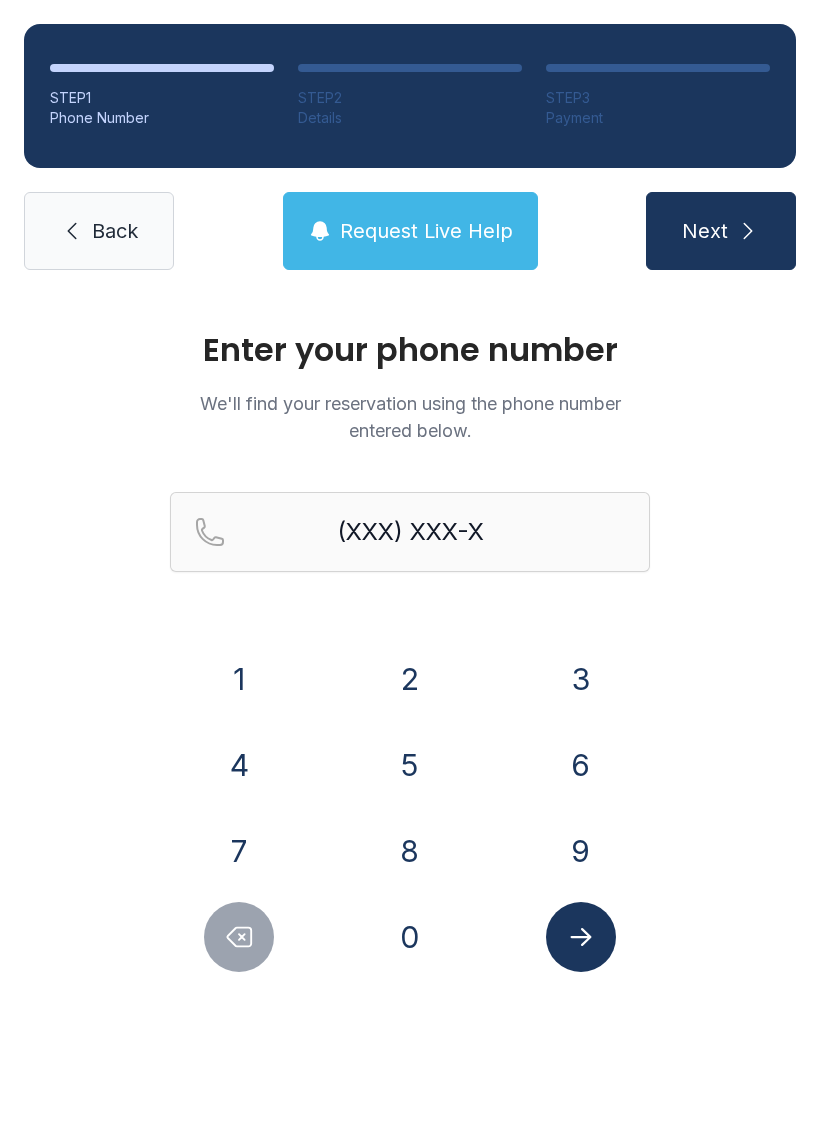 click on "7" at bounding box center [239, 851] 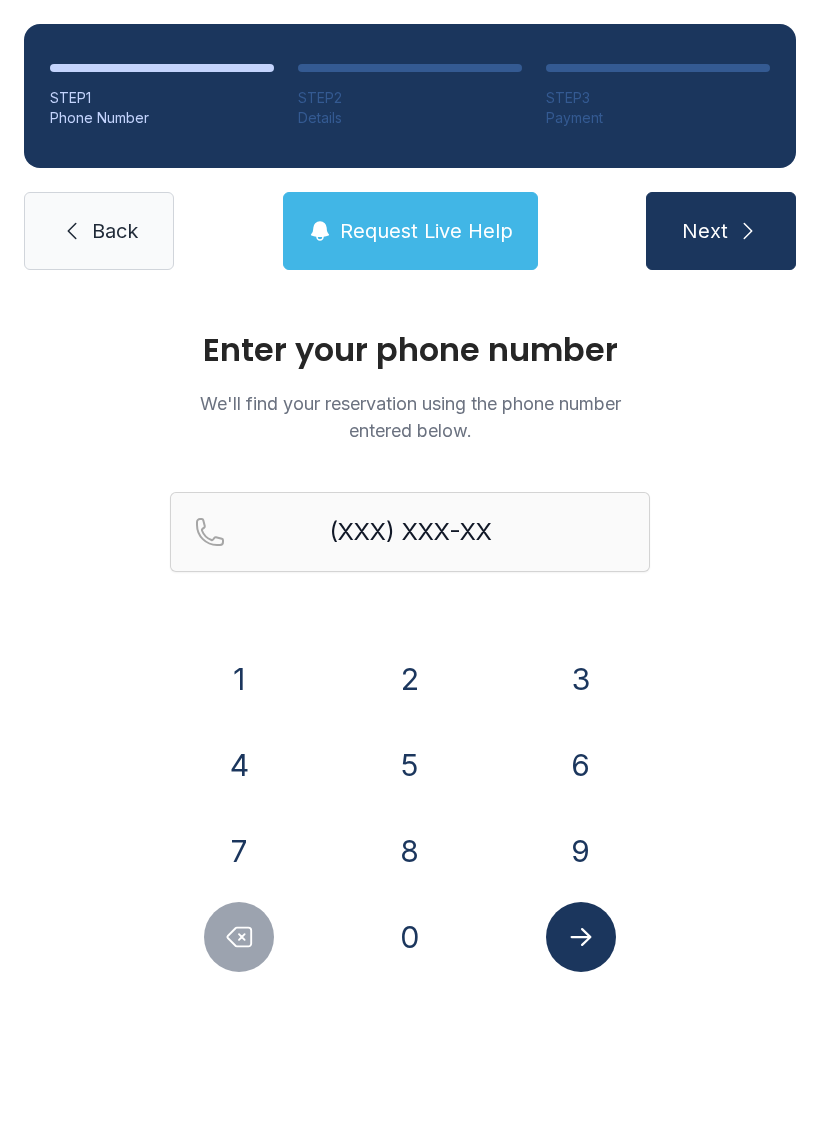 click on "2" at bounding box center [410, 679] 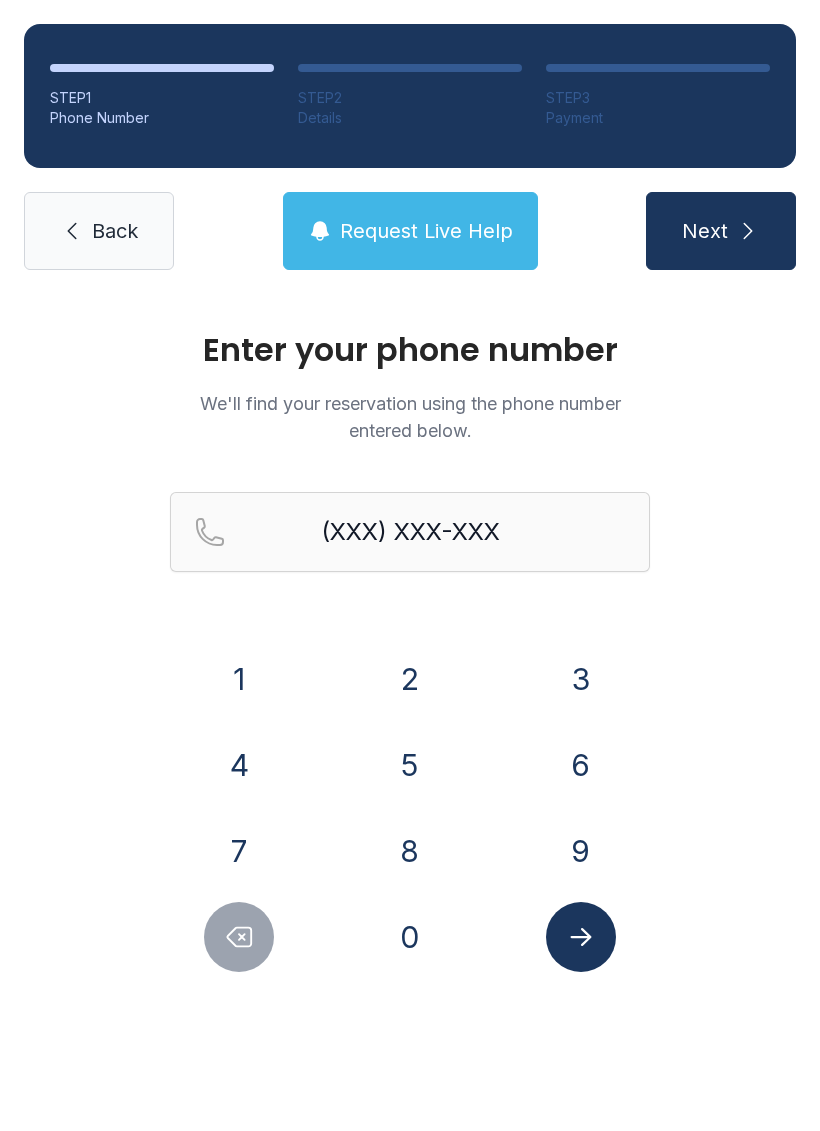 click on "3" at bounding box center (581, 679) 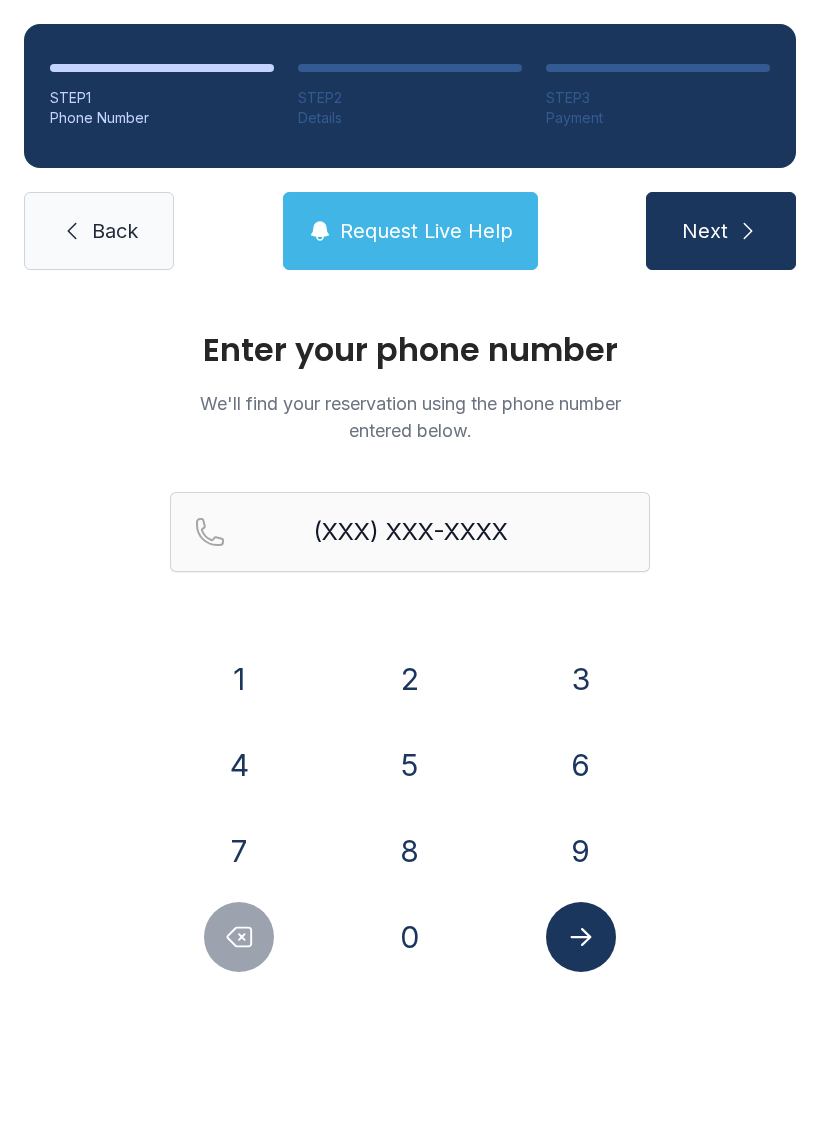click on "Next" at bounding box center [721, 231] 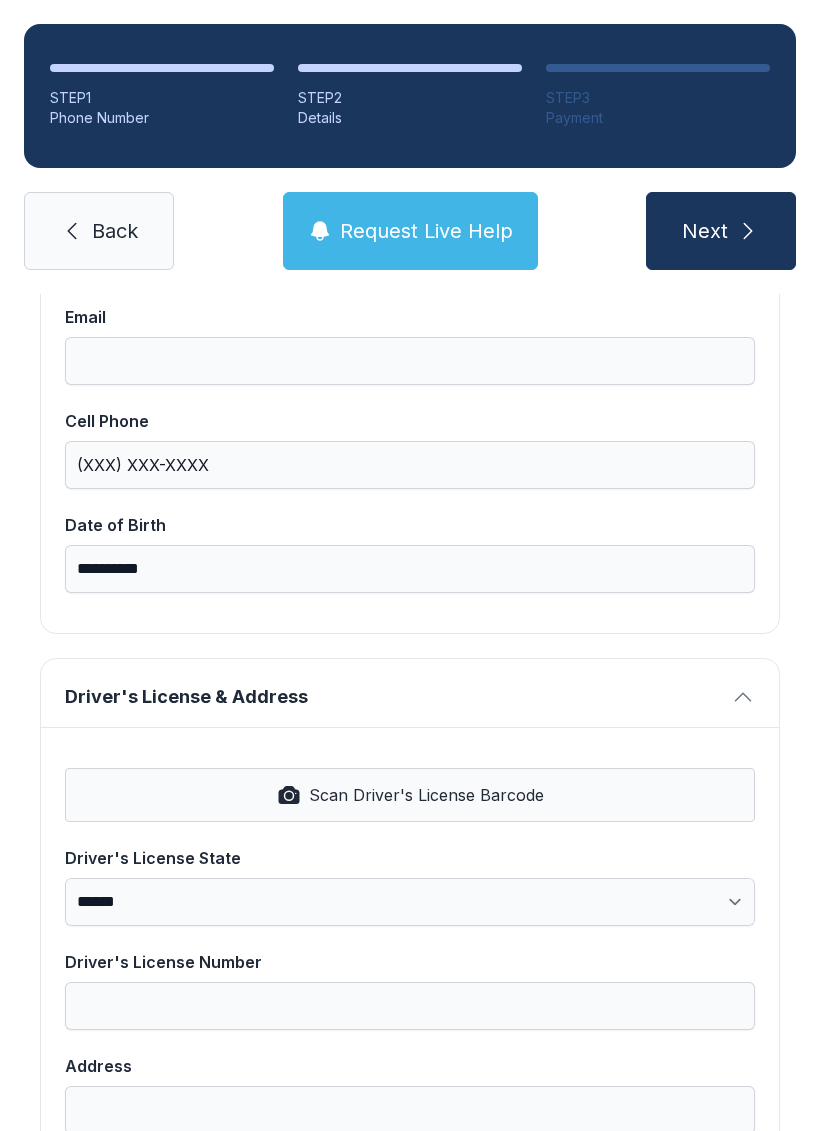 scroll, scrollTop: 421, scrollLeft: 0, axis: vertical 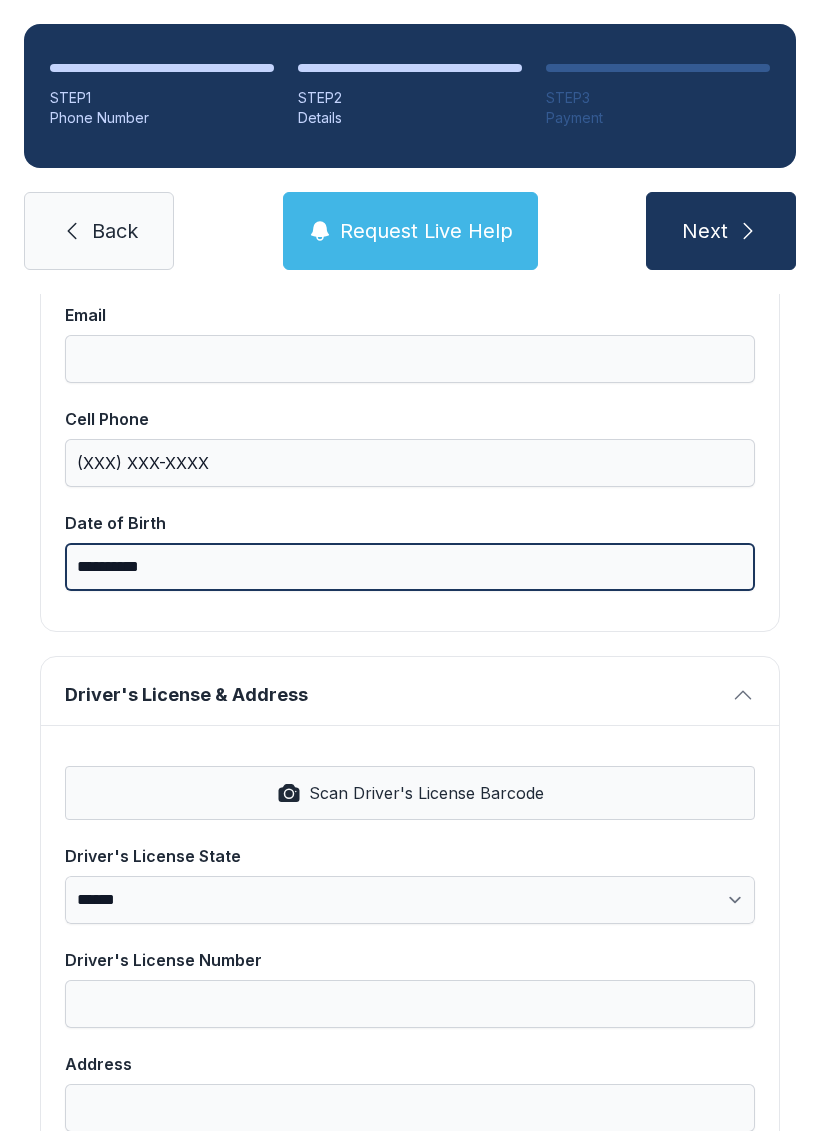 click on "**********" at bounding box center (410, 567) 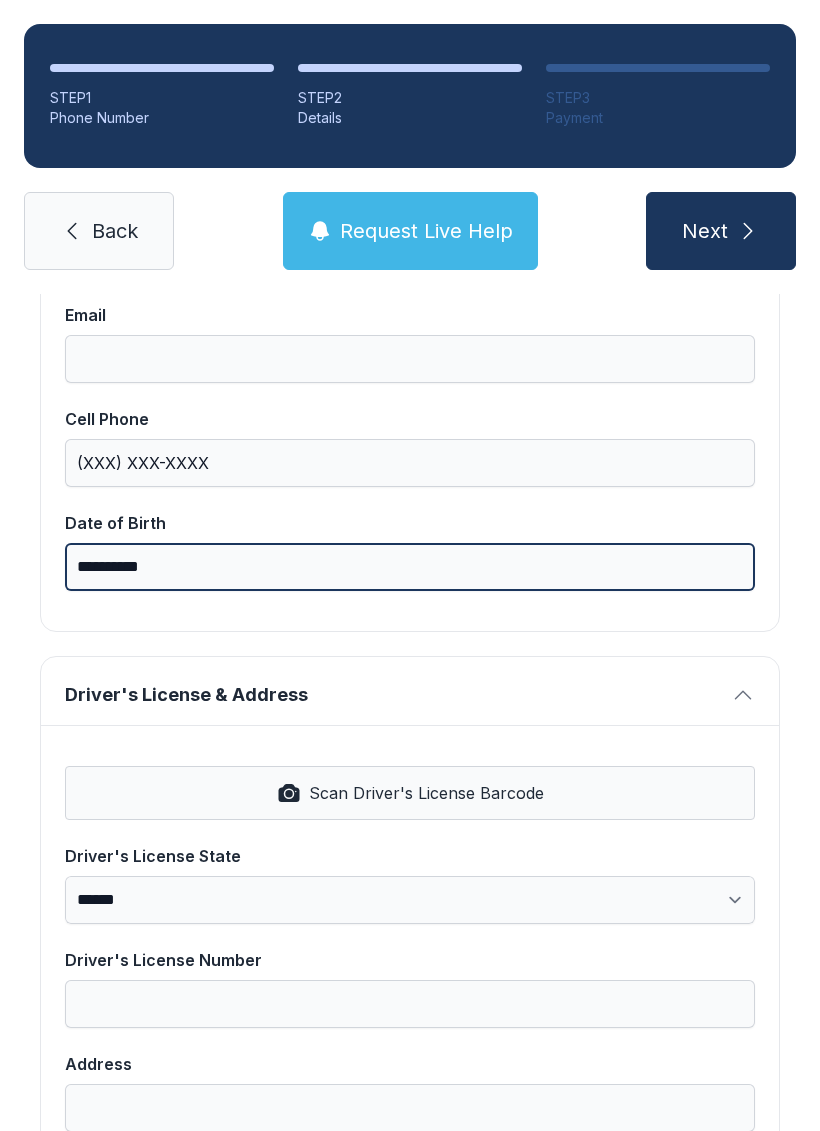 type on "**********" 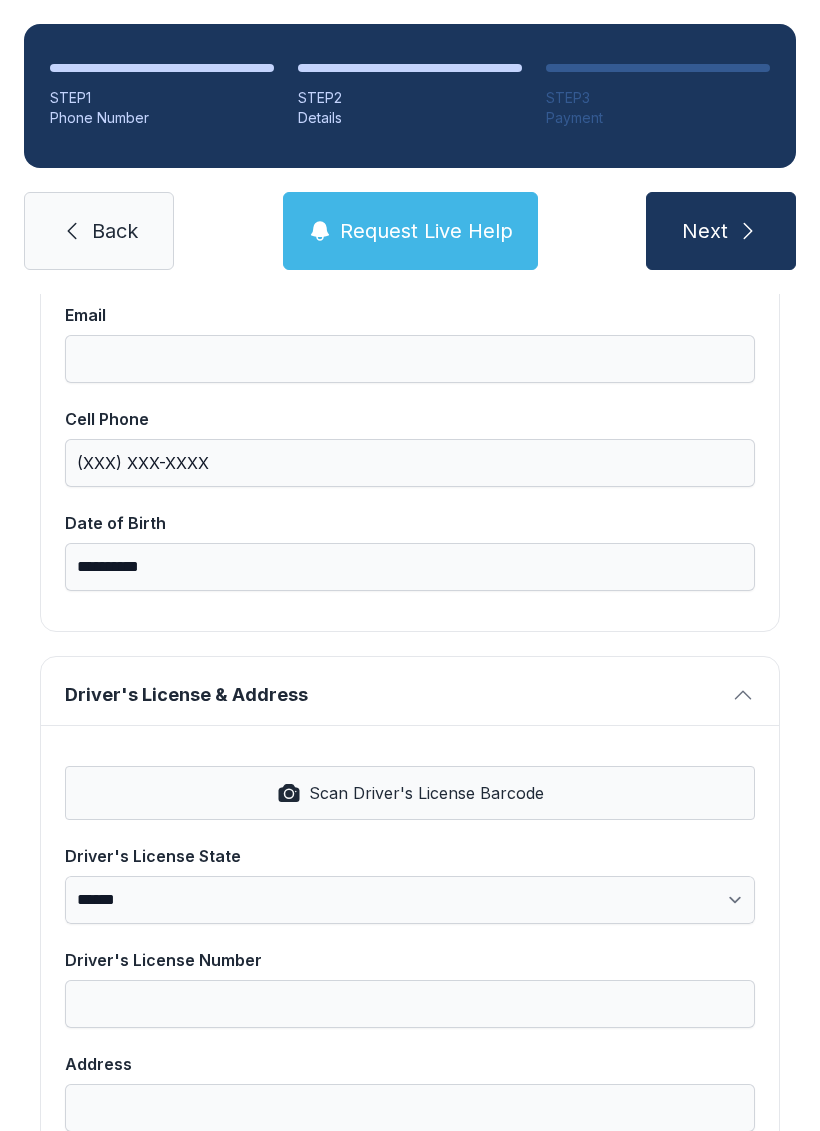 click on "Driver's License & Address" at bounding box center (410, 691) 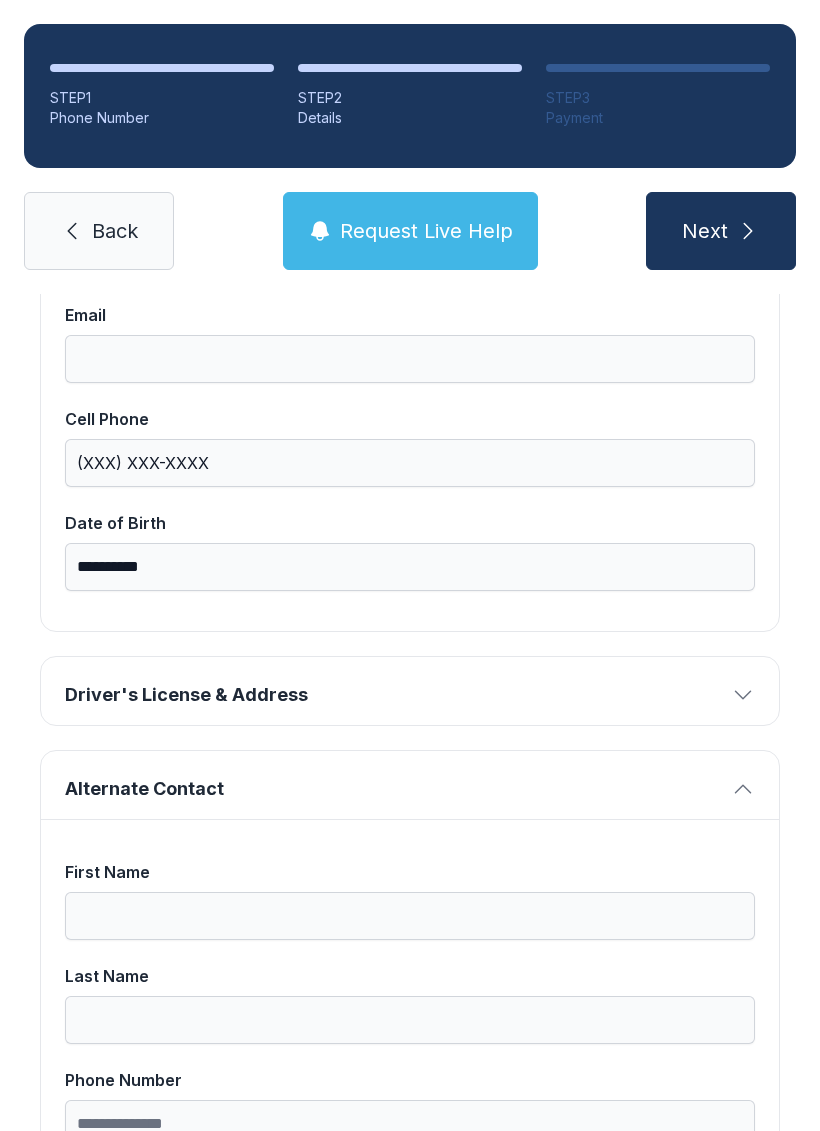 click on "Driver's License & Address" at bounding box center [410, 691] 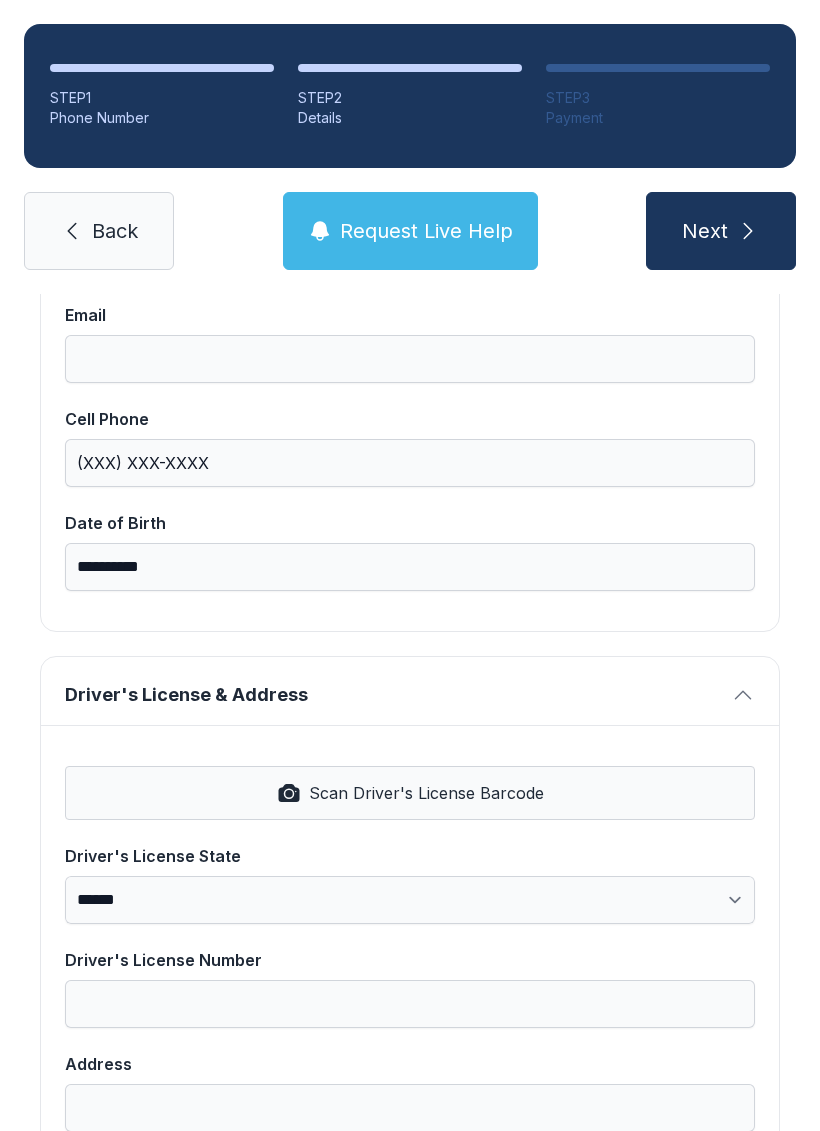 click on "Driver's License & Address" at bounding box center [394, 695] 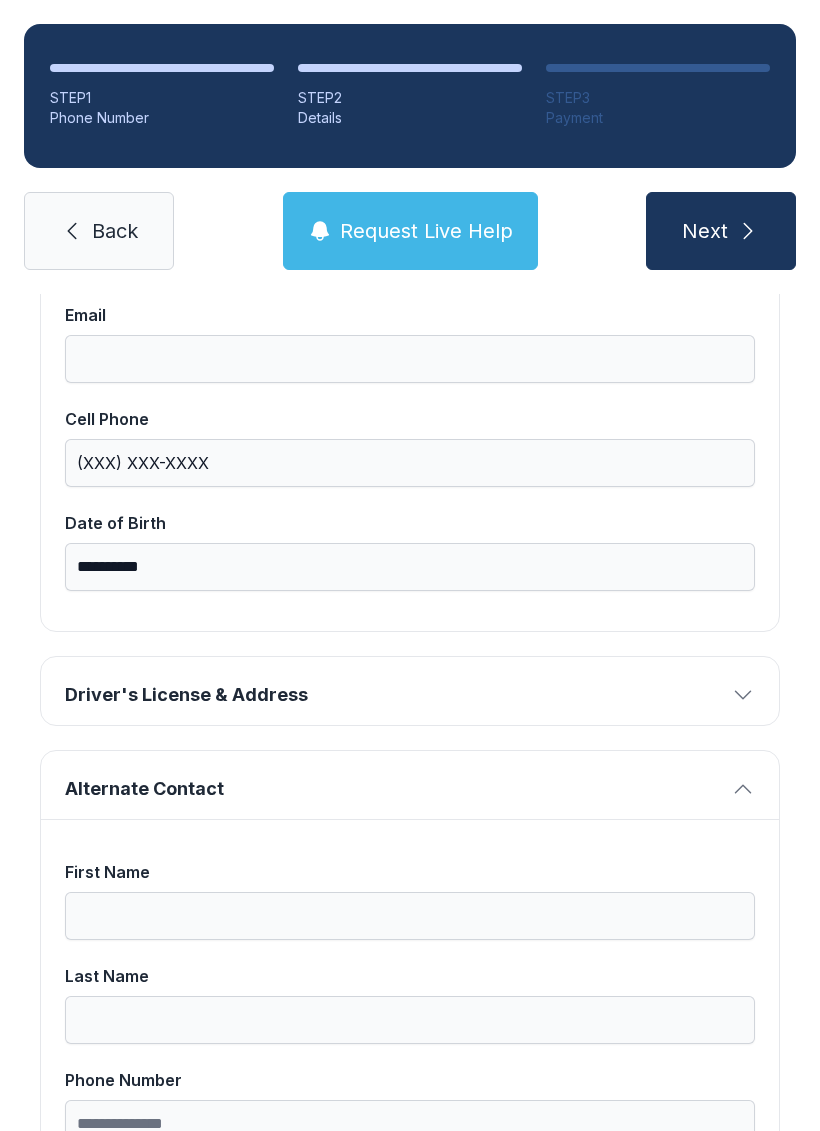 click on "Driver's License & Address" at bounding box center (410, 691) 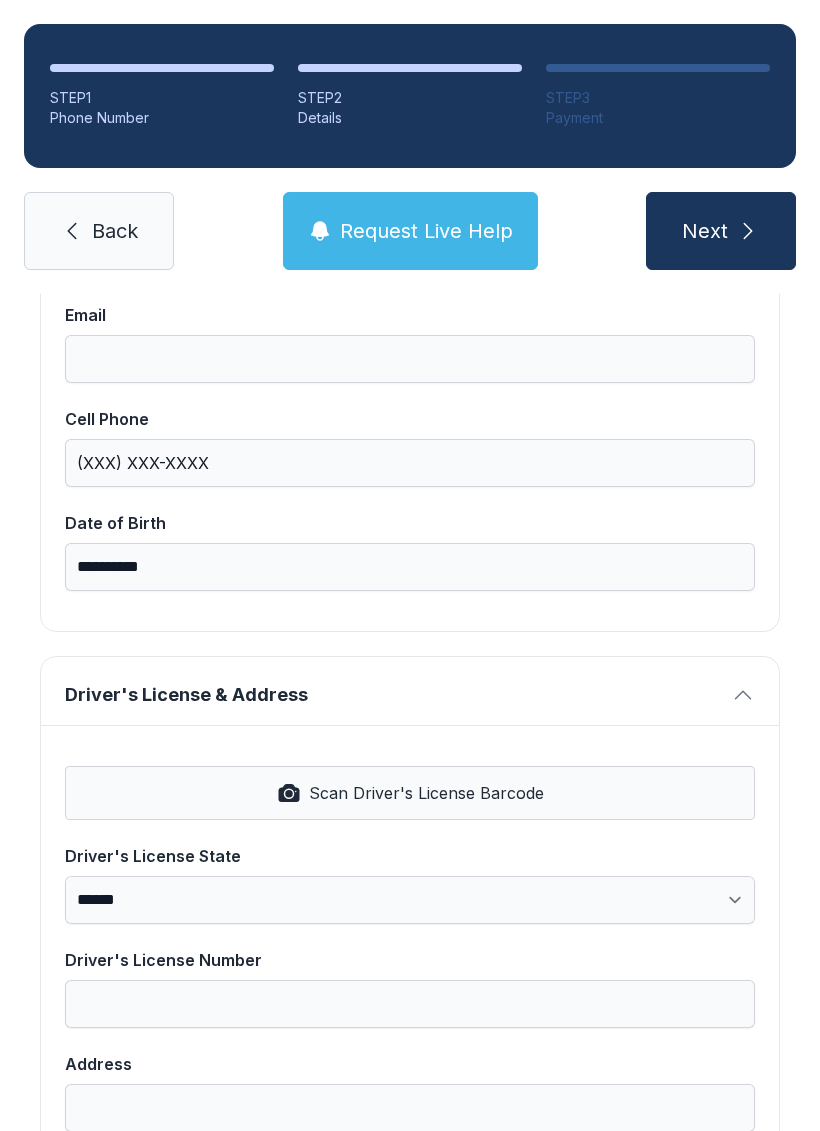 click on "Scan Driver's License Barcode" at bounding box center (410, 793) 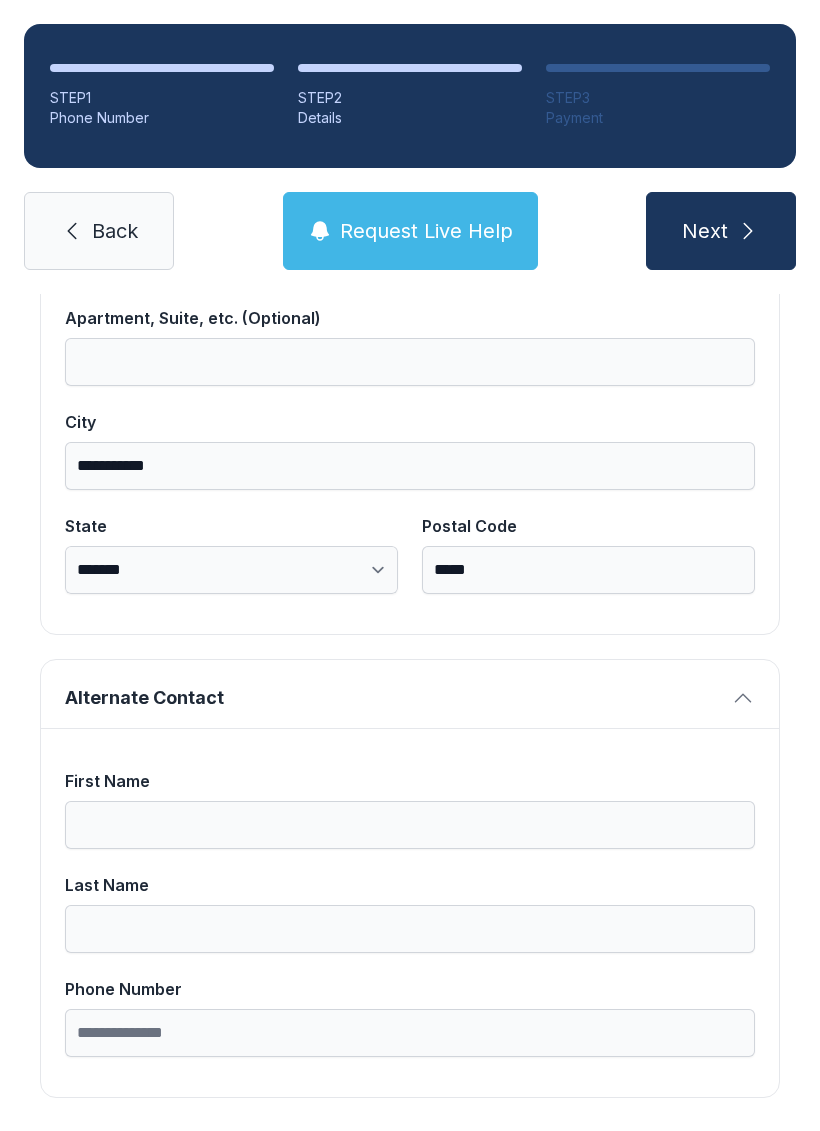 scroll, scrollTop: 1269, scrollLeft: 0, axis: vertical 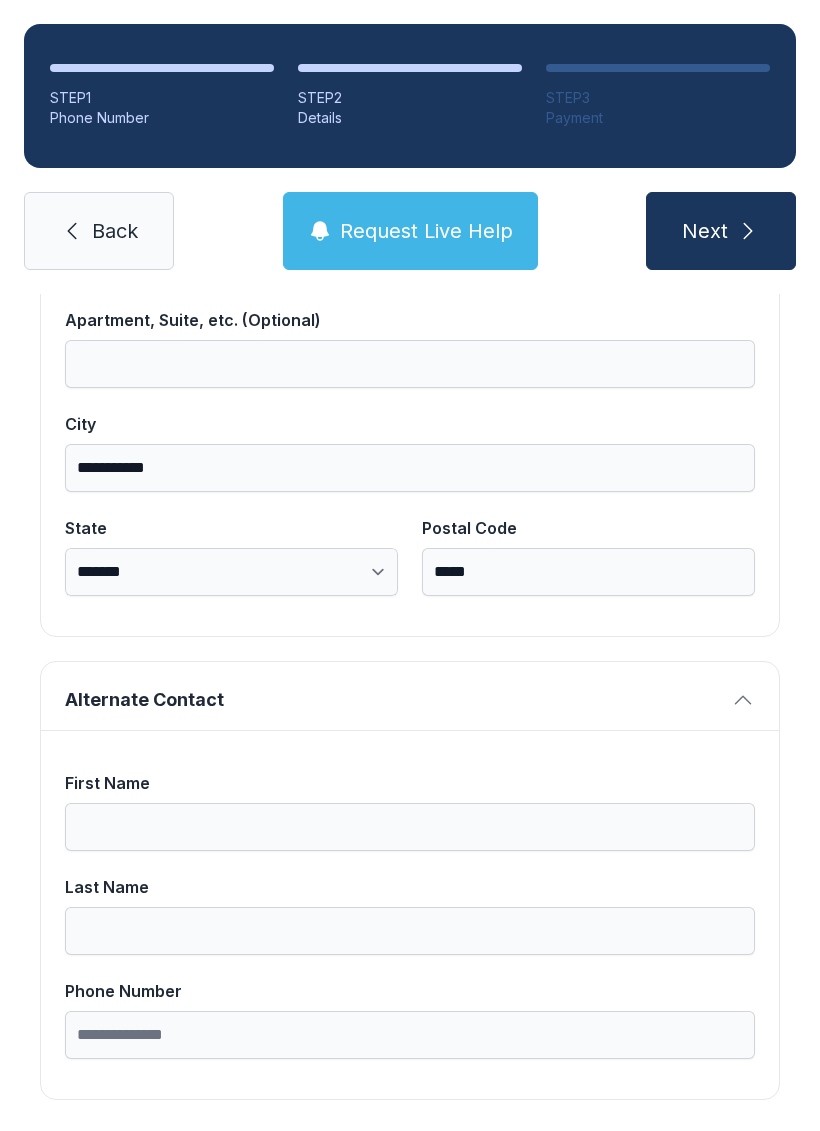 click on "Next" at bounding box center (705, 231) 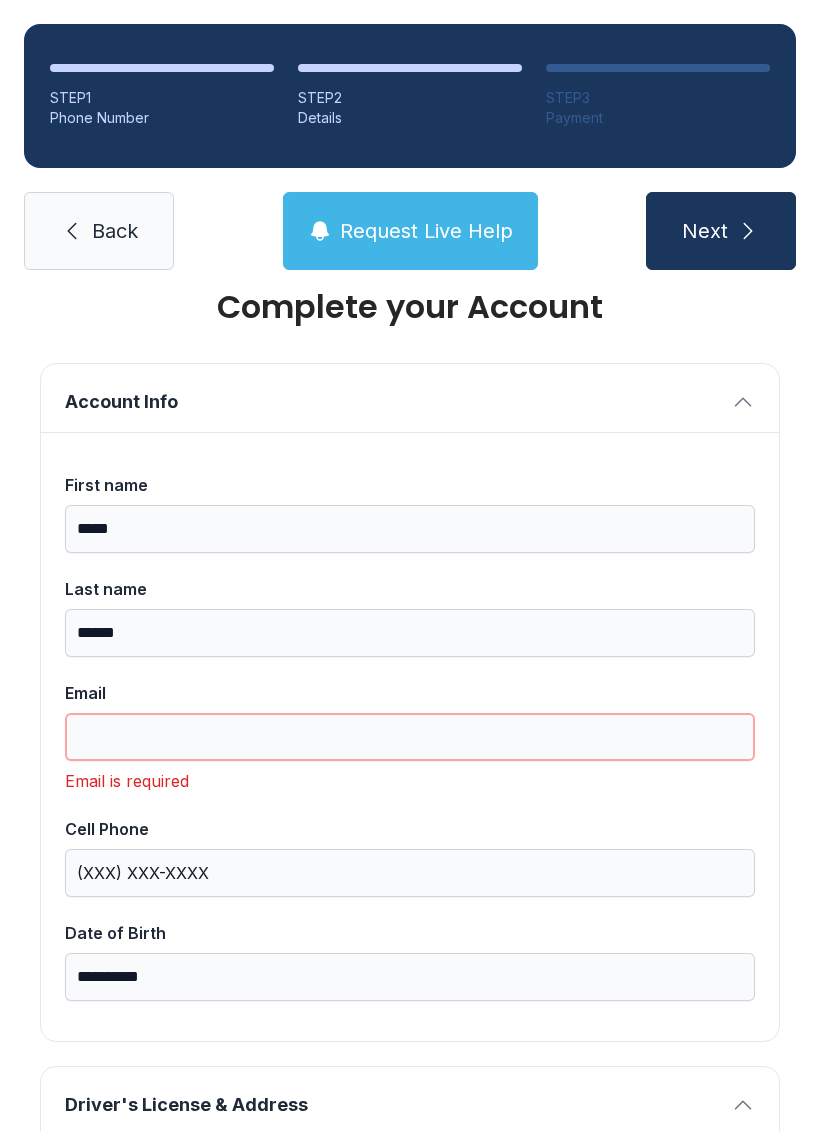 click on "Email" at bounding box center [410, 737] 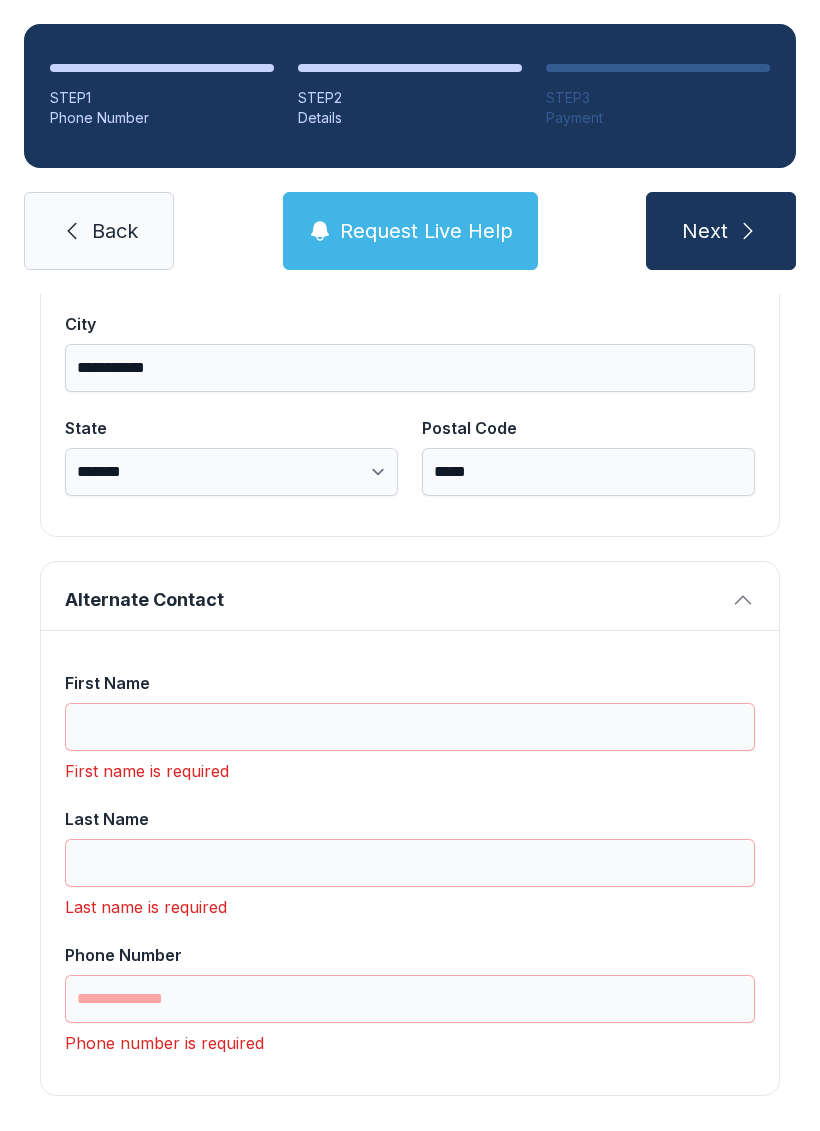 scroll, scrollTop: 1365, scrollLeft: 0, axis: vertical 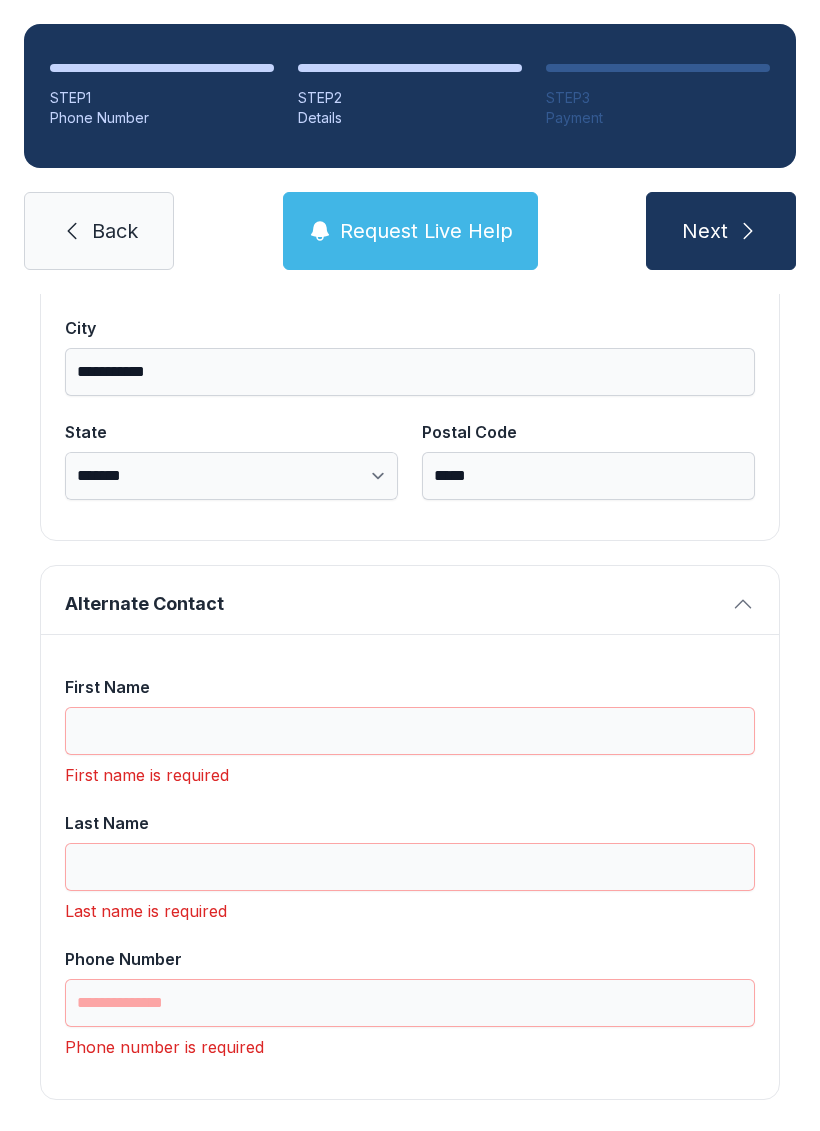 type on "**********" 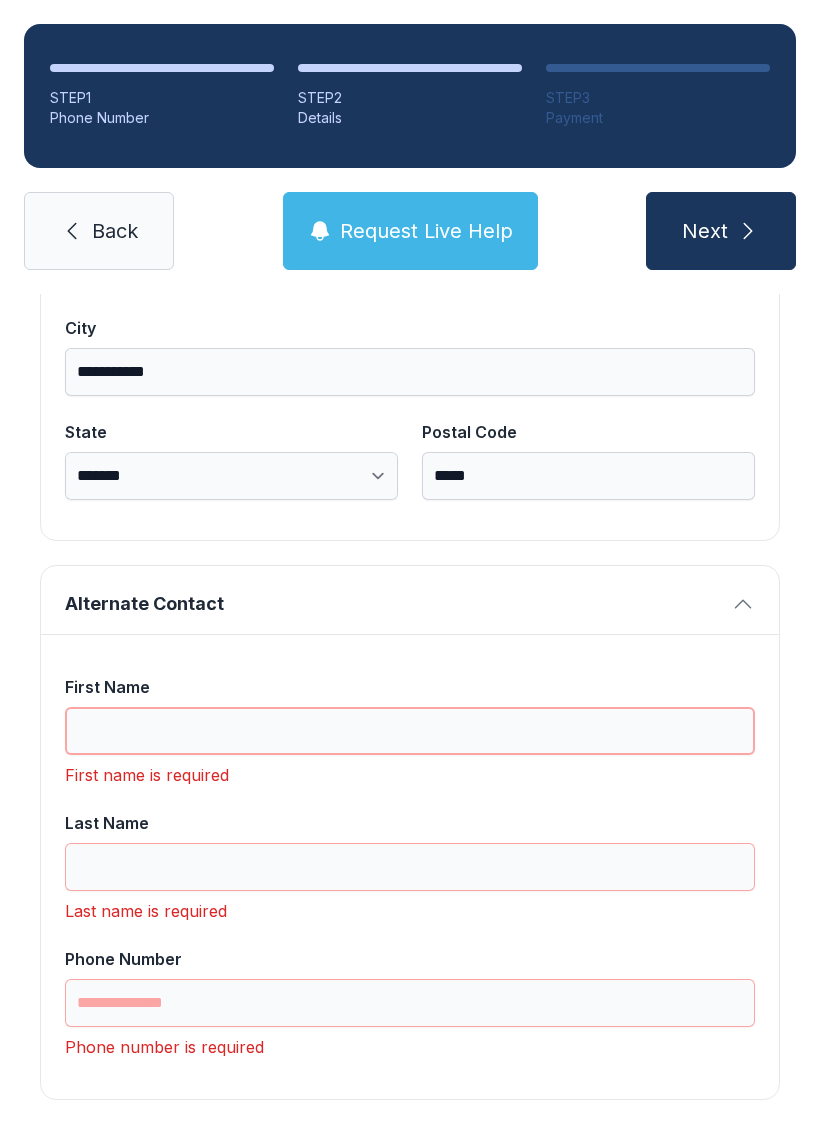 click on "First Name" at bounding box center [410, 731] 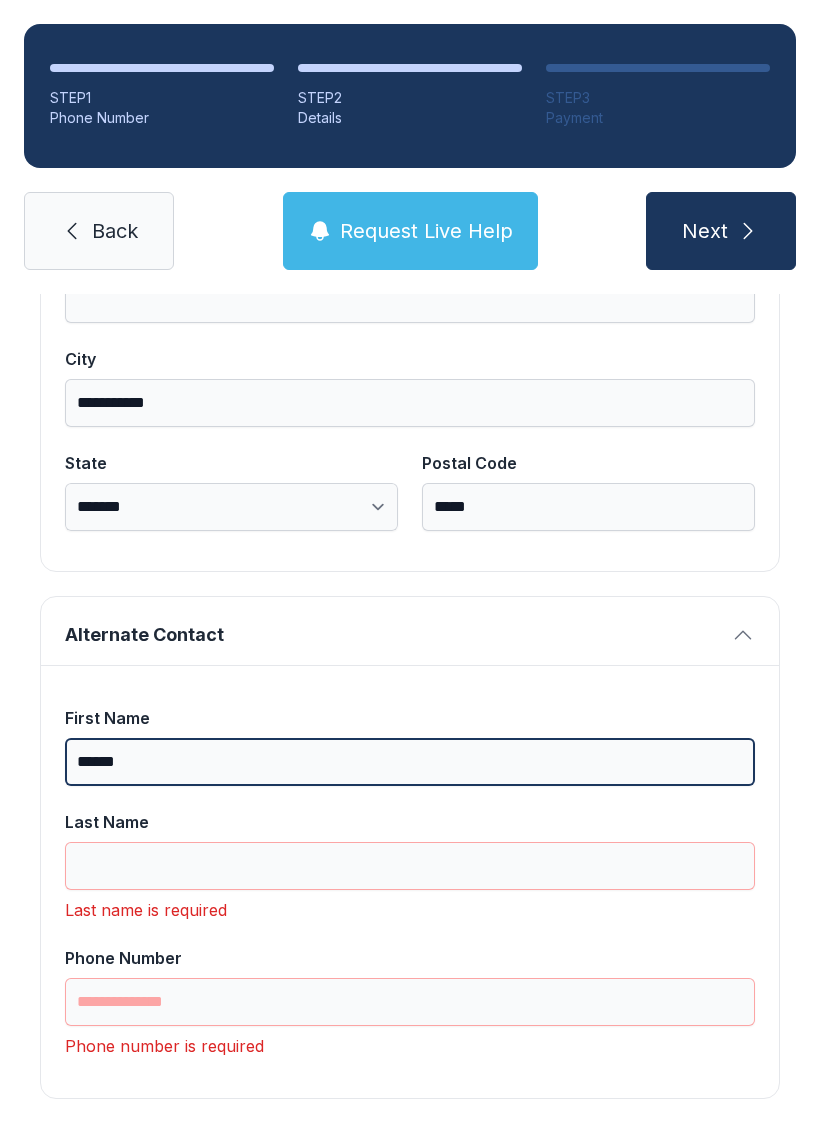 scroll, scrollTop: 1333, scrollLeft: 0, axis: vertical 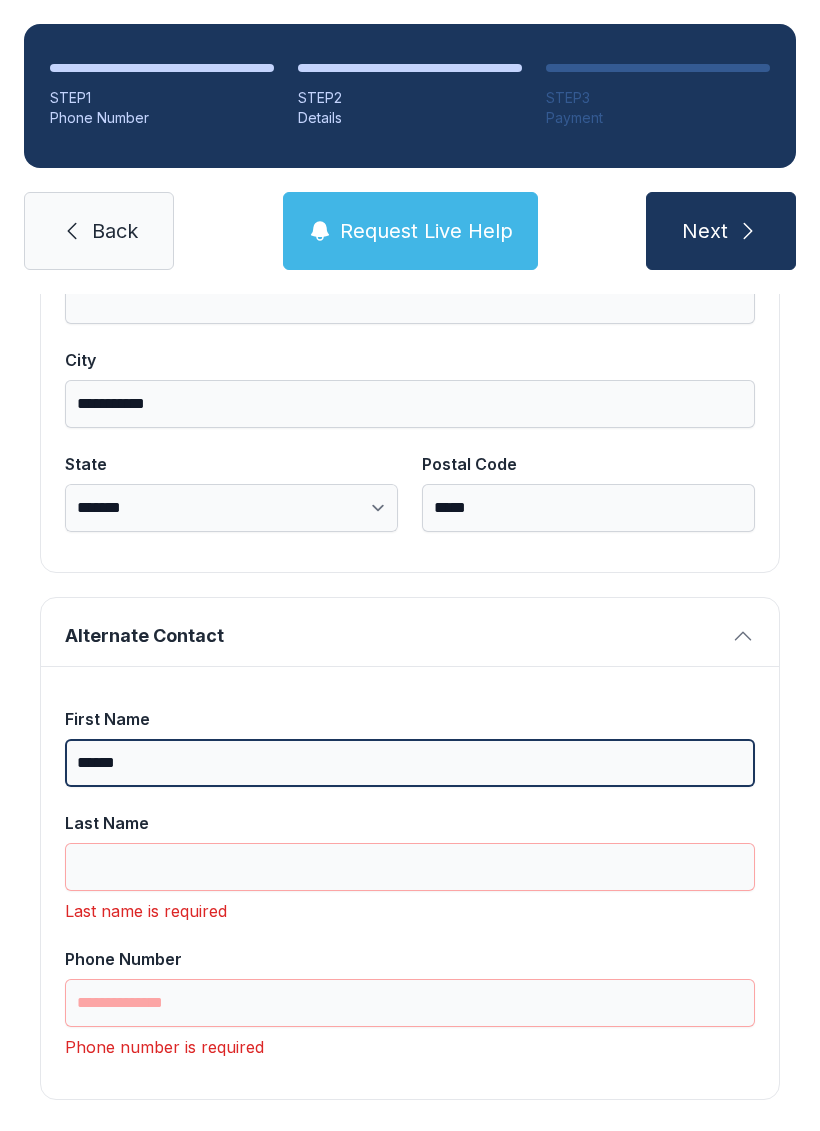 type on "*****" 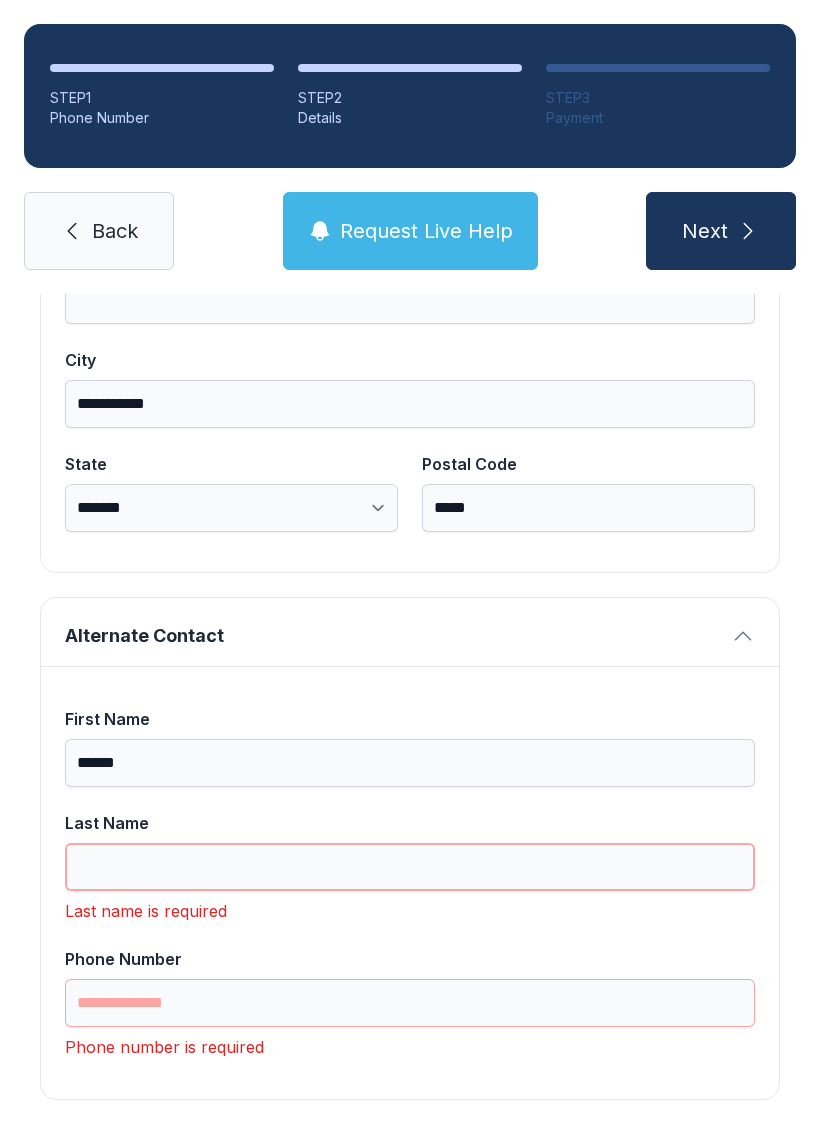 scroll, scrollTop: 49, scrollLeft: 0, axis: vertical 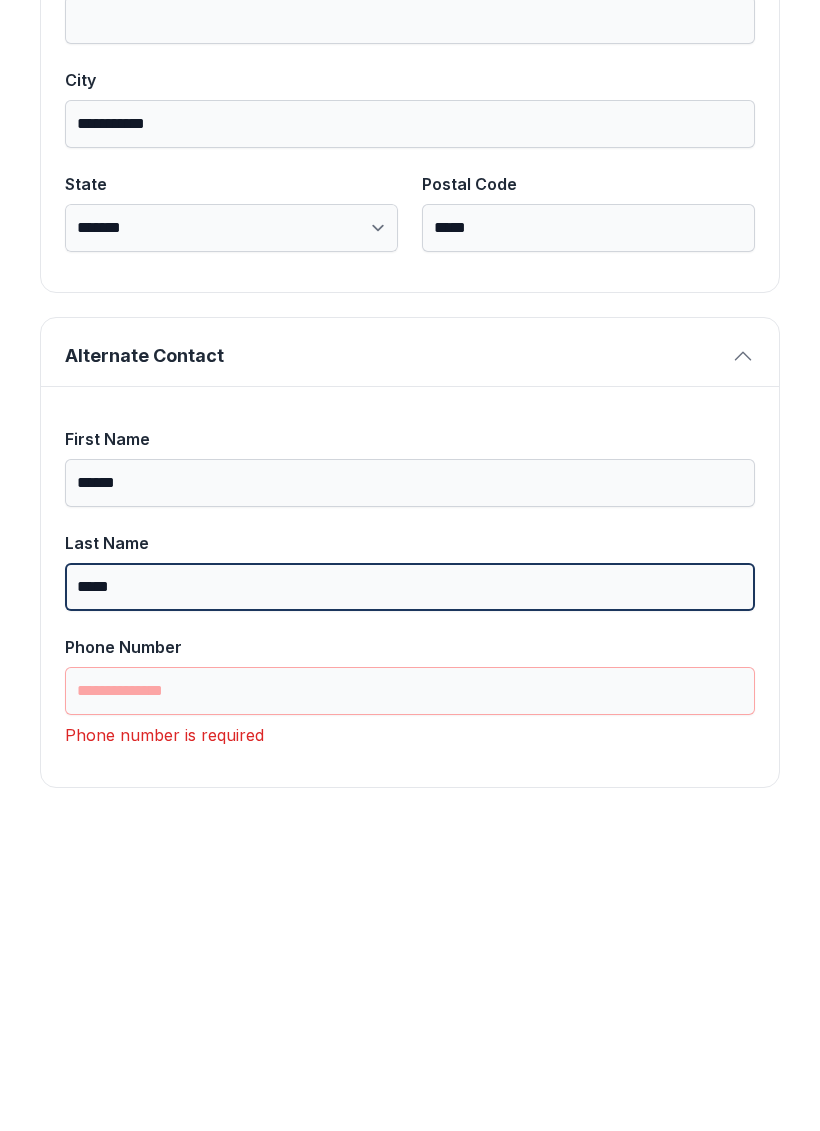 type on "*****" 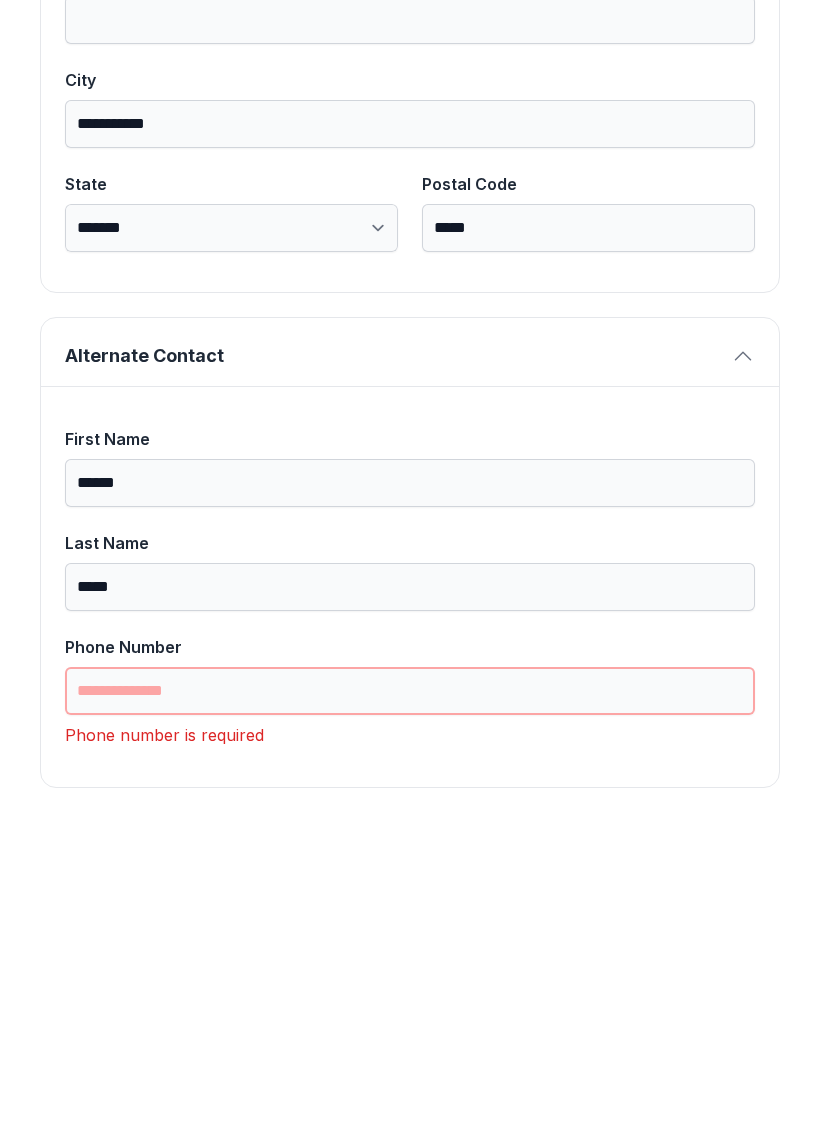 click on "Phone Number" at bounding box center (410, 1003) 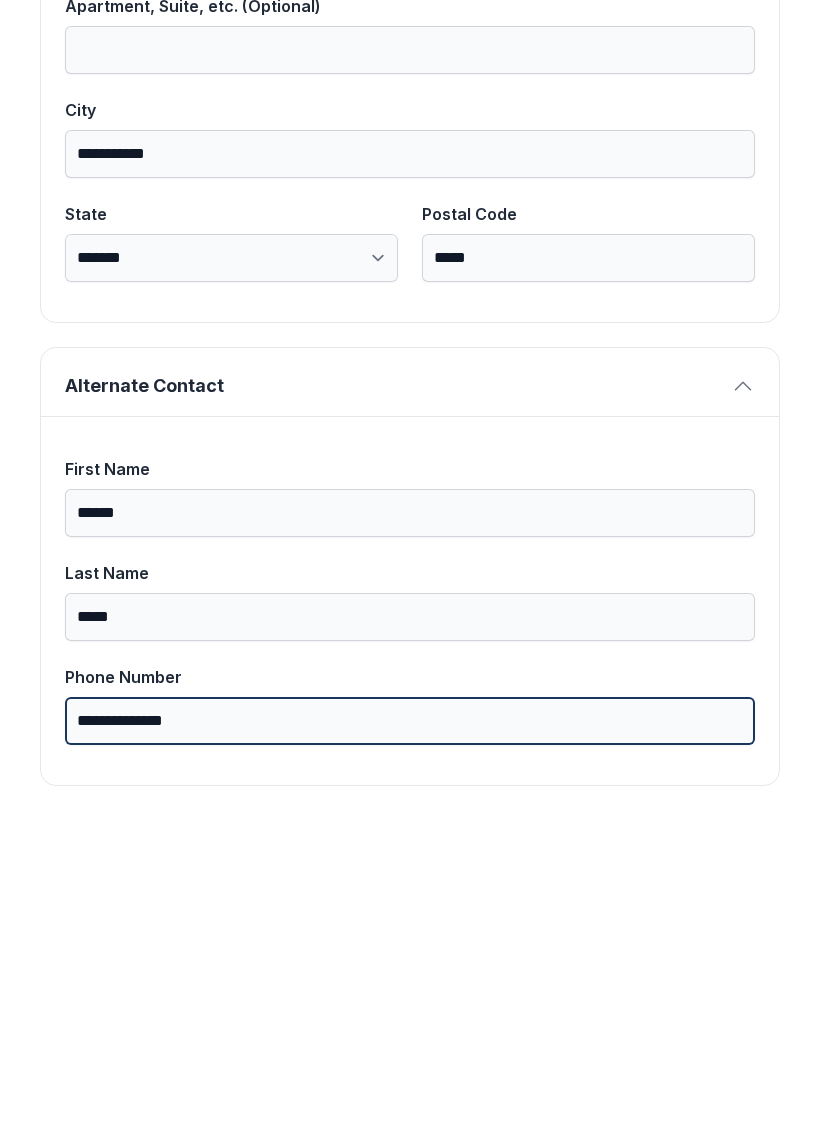 scroll, scrollTop: 1269, scrollLeft: 0, axis: vertical 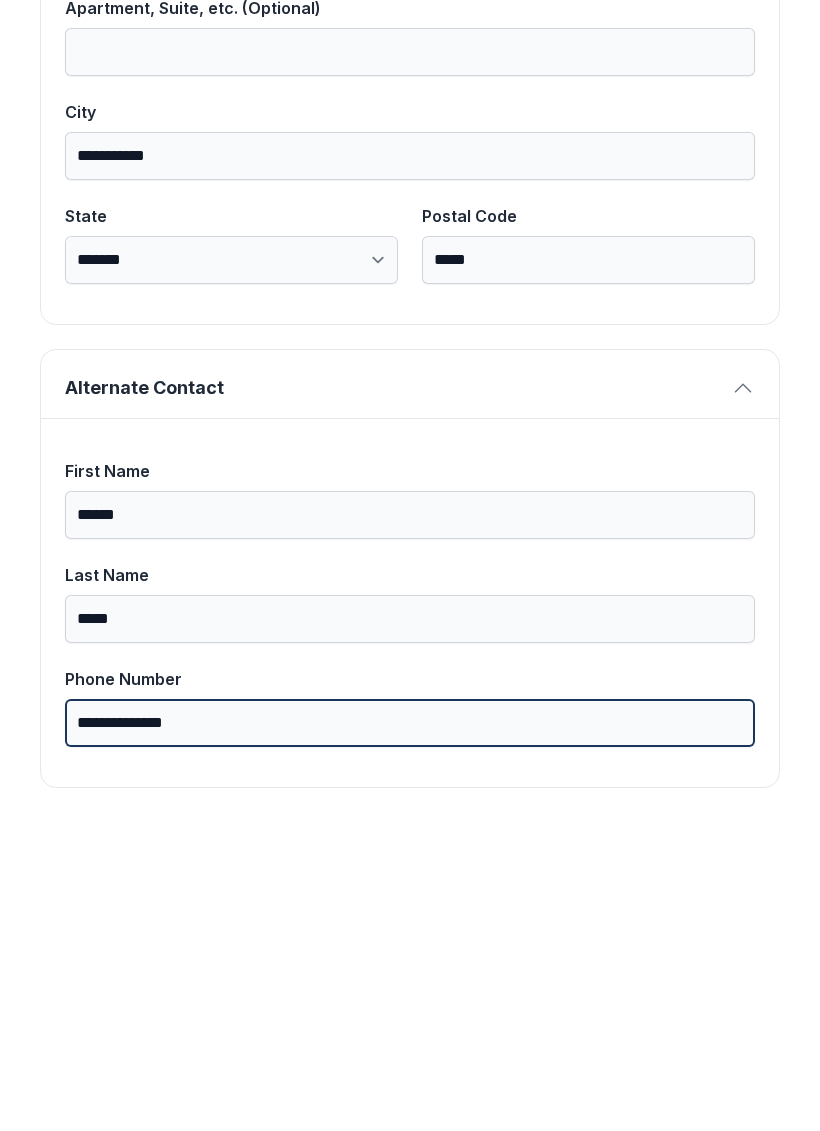 type on "**********" 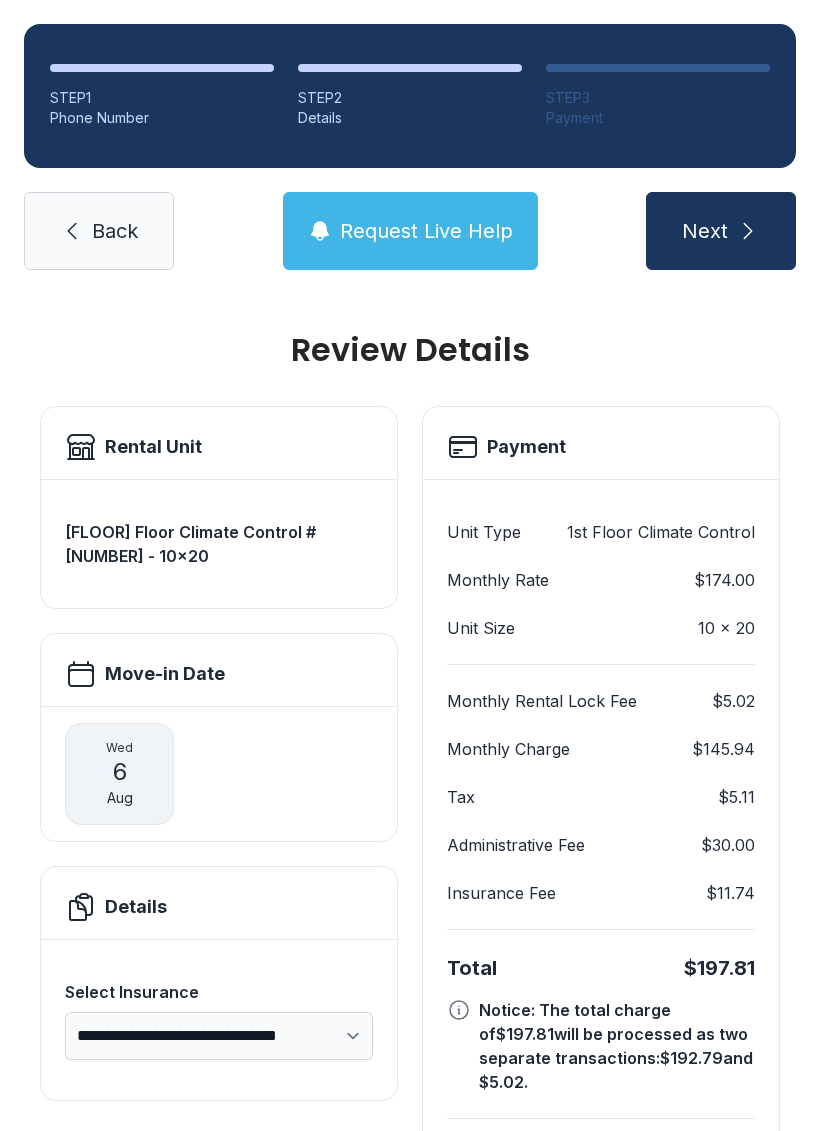 scroll, scrollTop: 0, scrollLeft: 0, axis: both 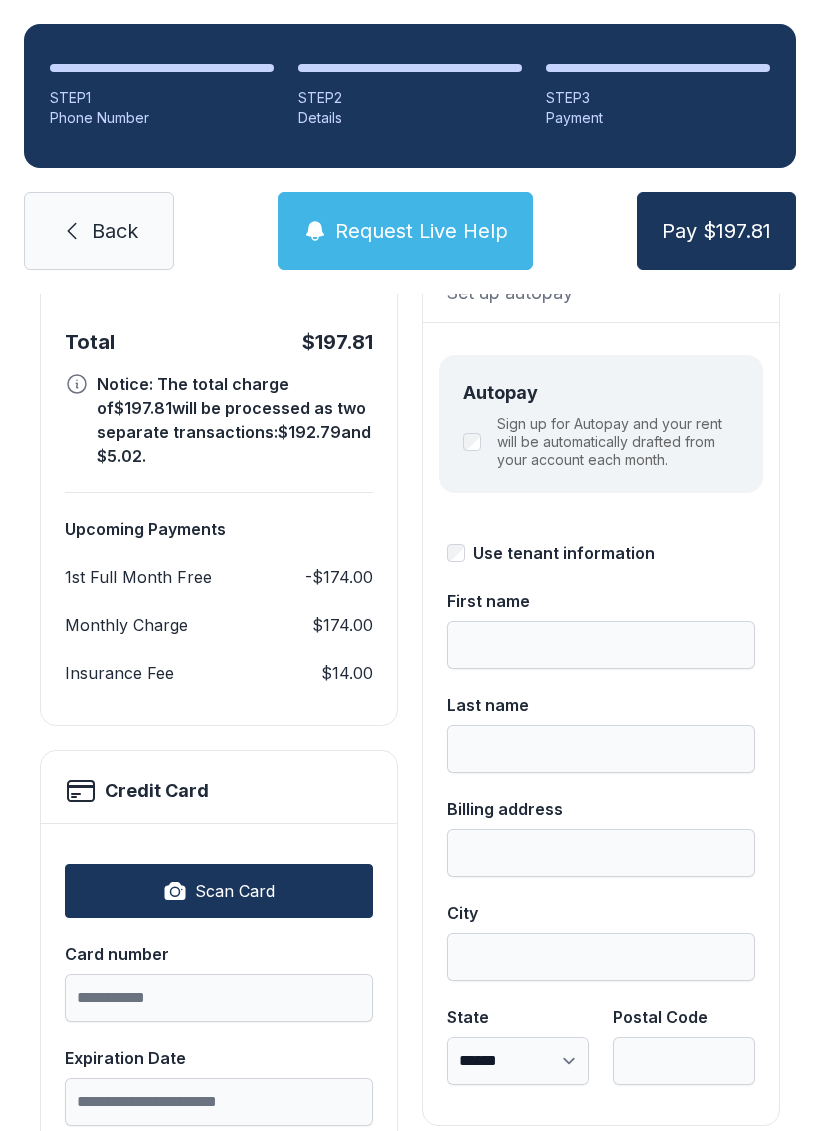 type on "*****" 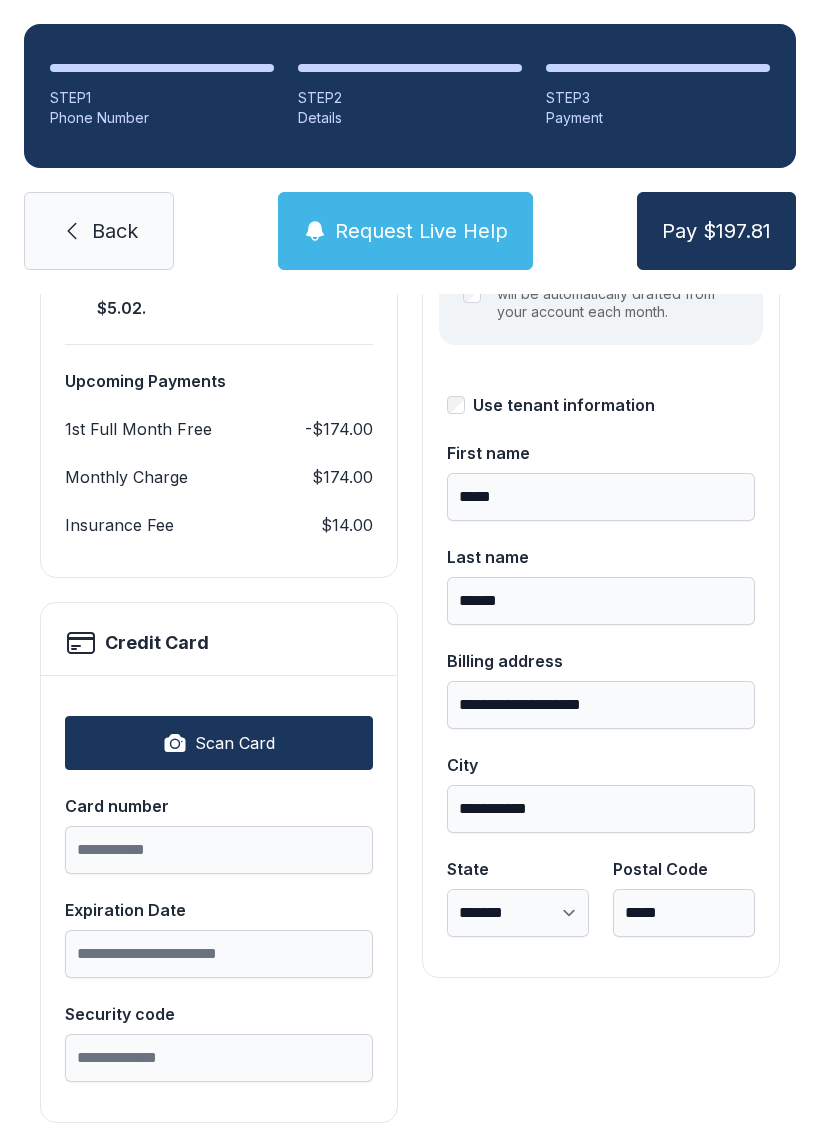 scroll, scrollTop: 339, scrollLeft: 0, axis: vertical 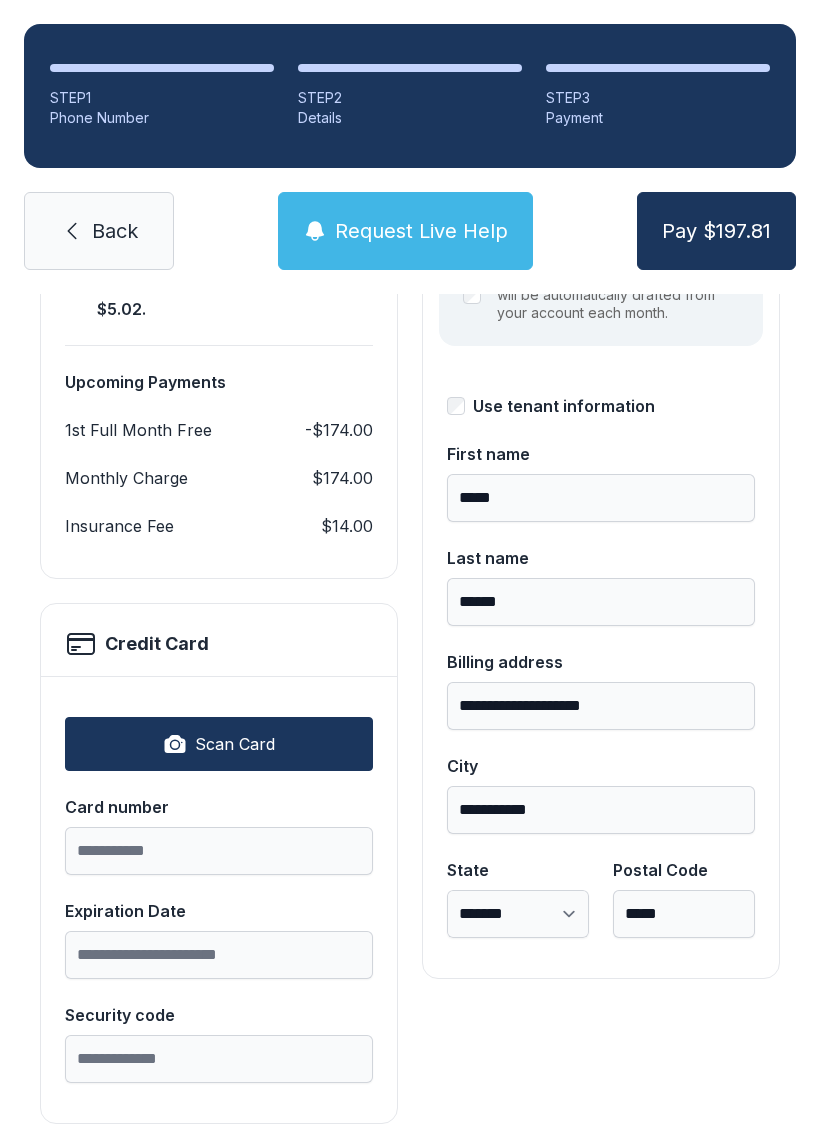 click on "Scan Card" at bounding box center (235, 744) 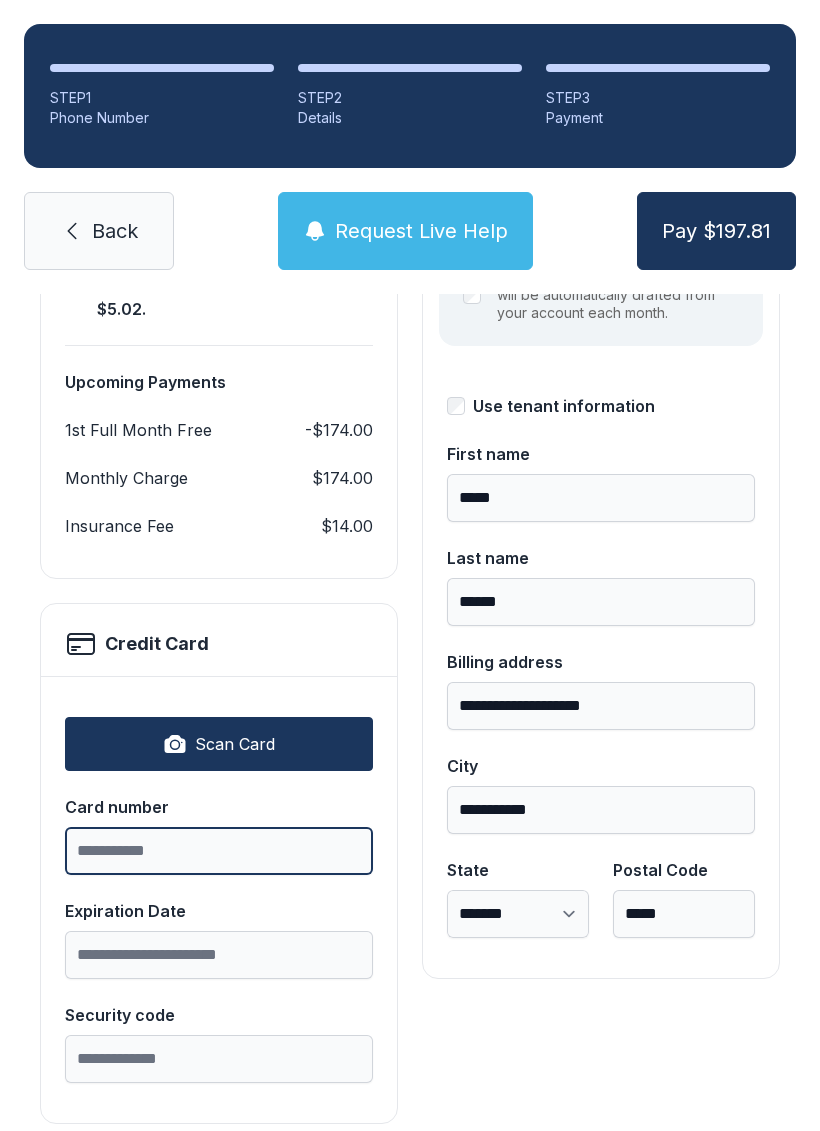 scroll, scrollTop: 49, scrollLeft: 0, axis: vertical 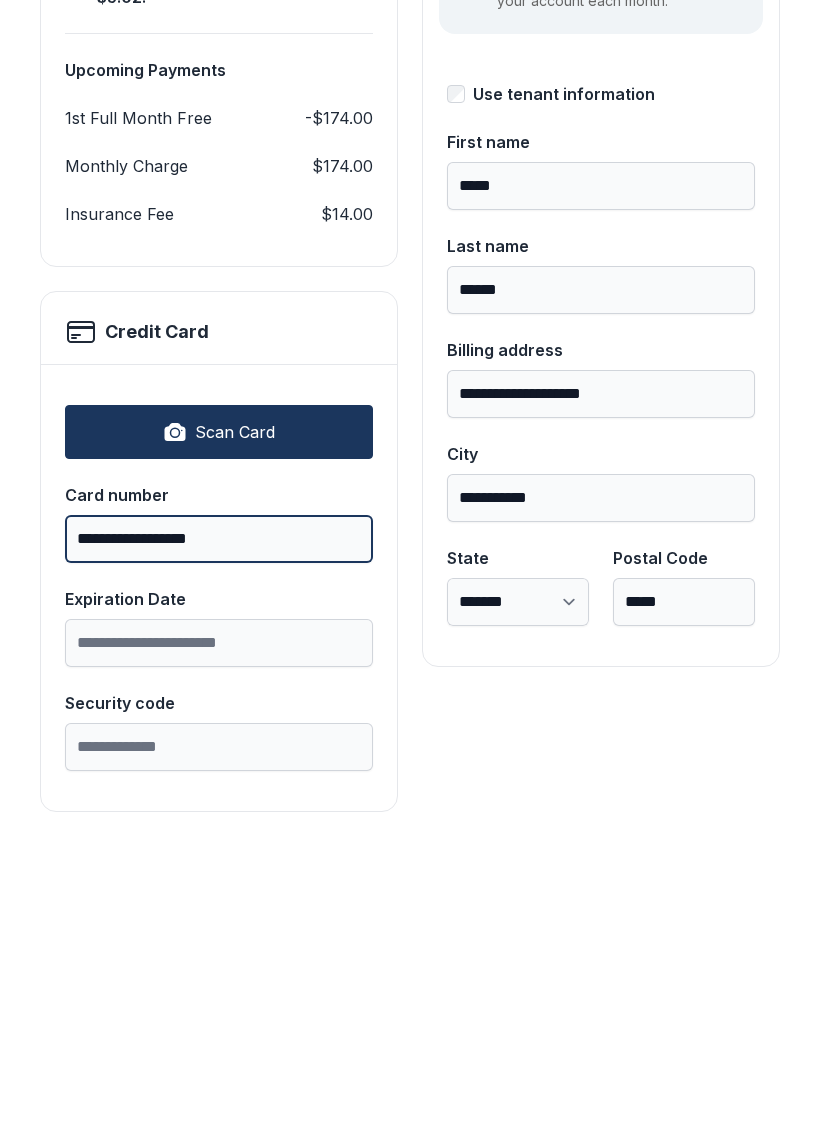type on "**********" 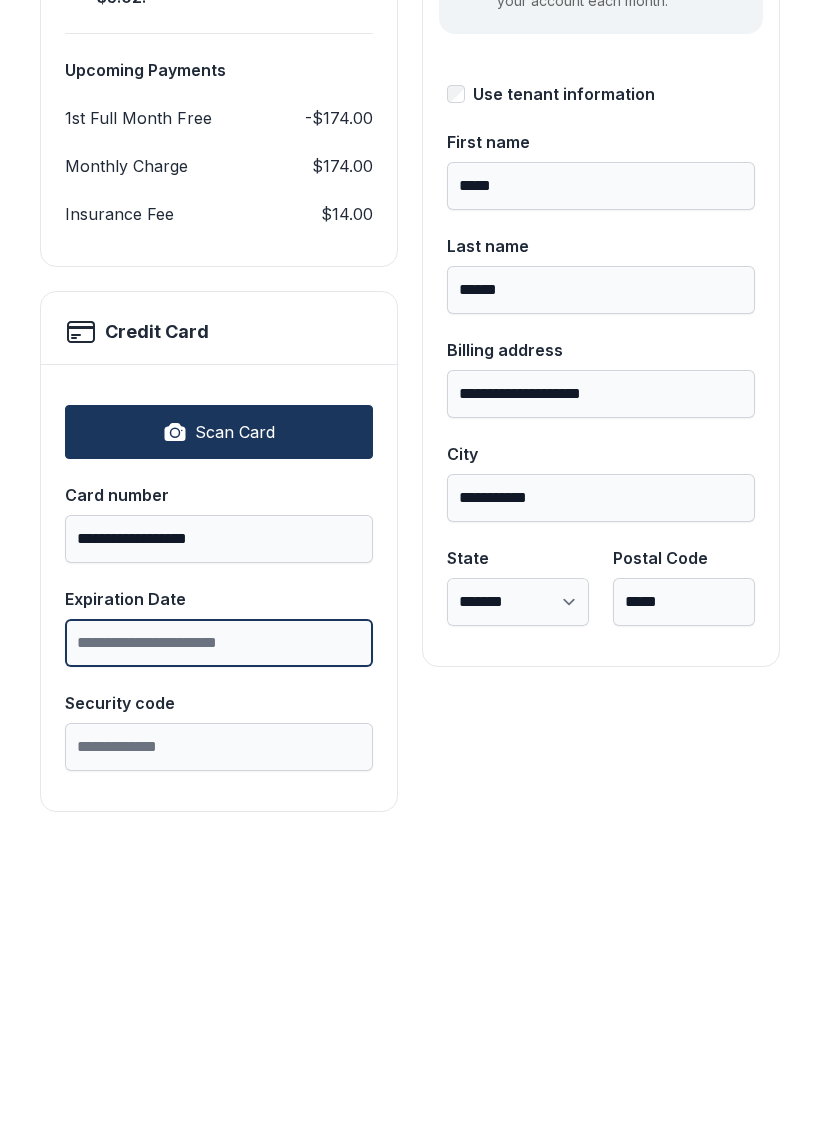 click on "Expiration Date" at bounding box center (219, 955) 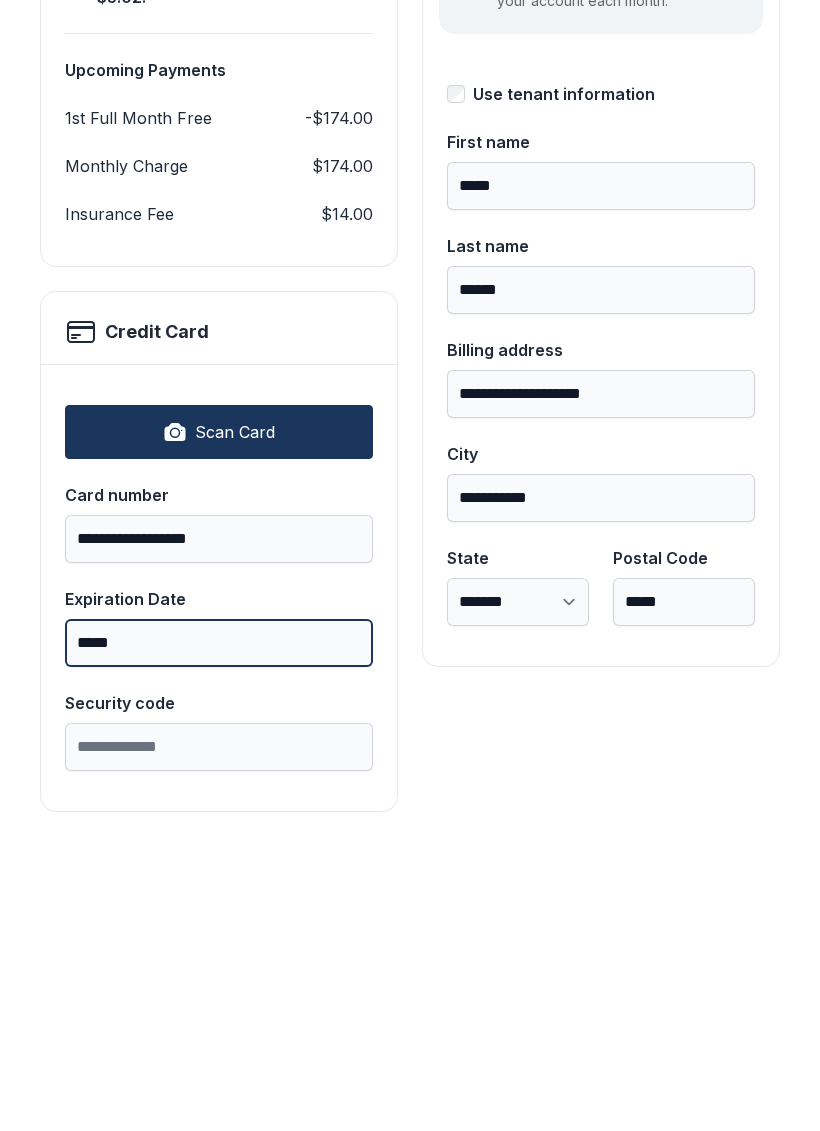 type on "*****" 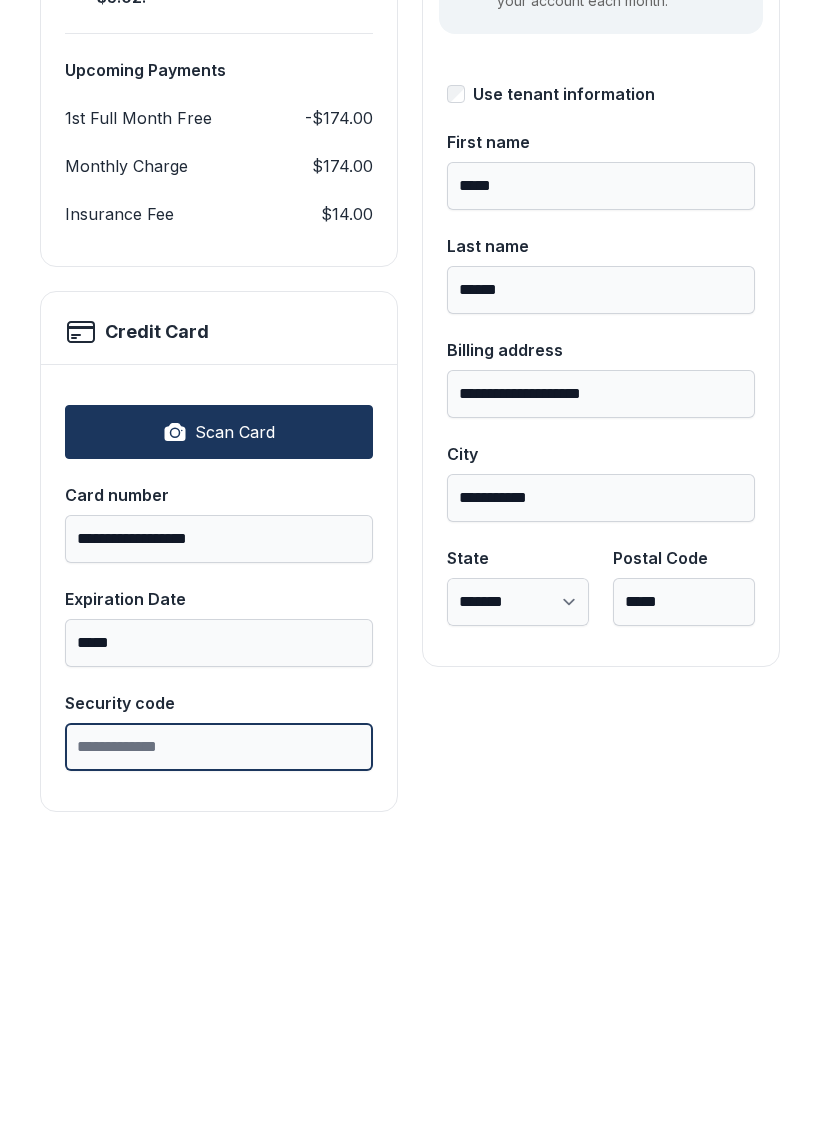 click on "Security code" at bounding box center (219, 1059) 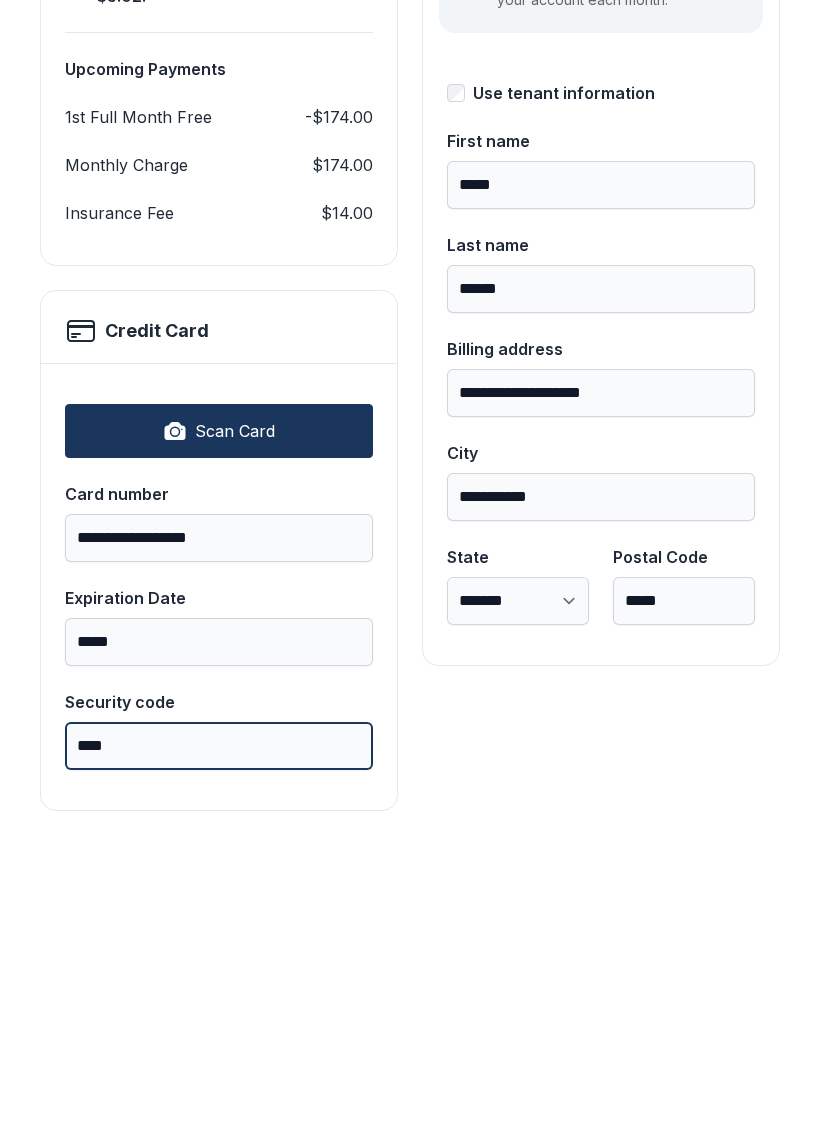 scroll, scrollTop: 339, scrollLeft: 0, axis: vertical 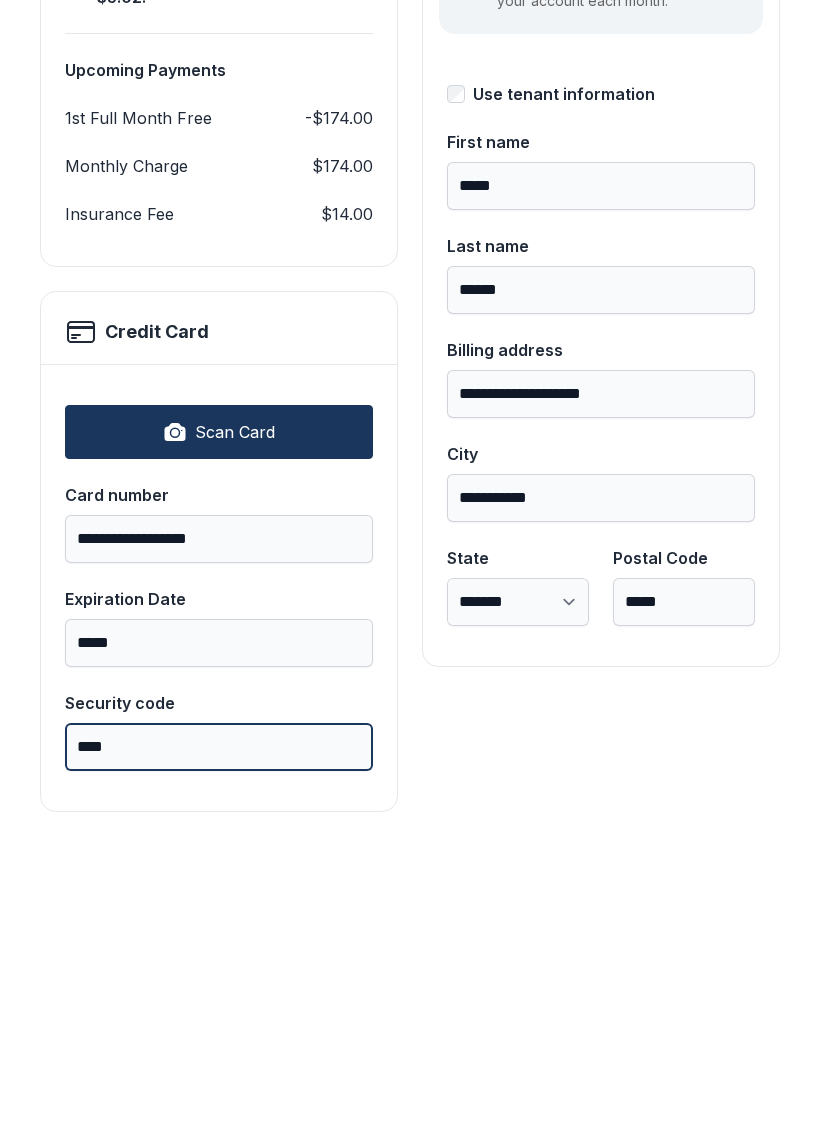 type on "****" 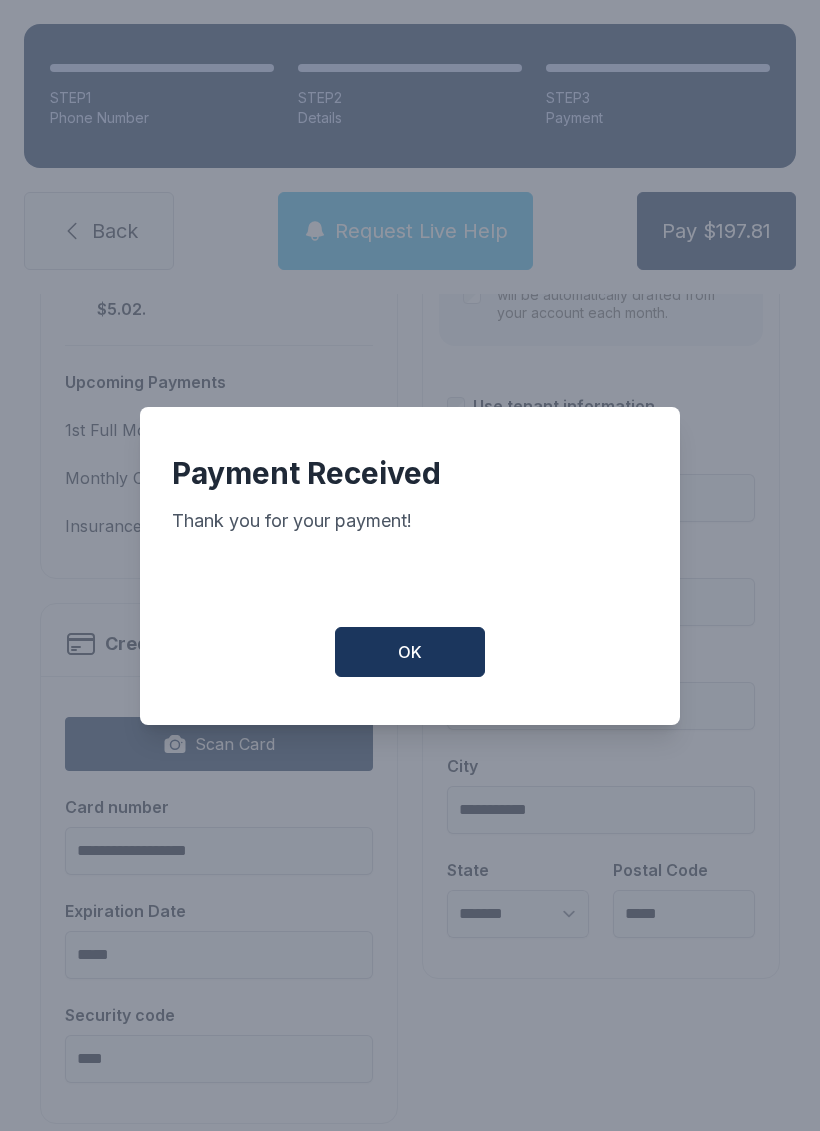 click on "OK" at bounding box center (410, 652) 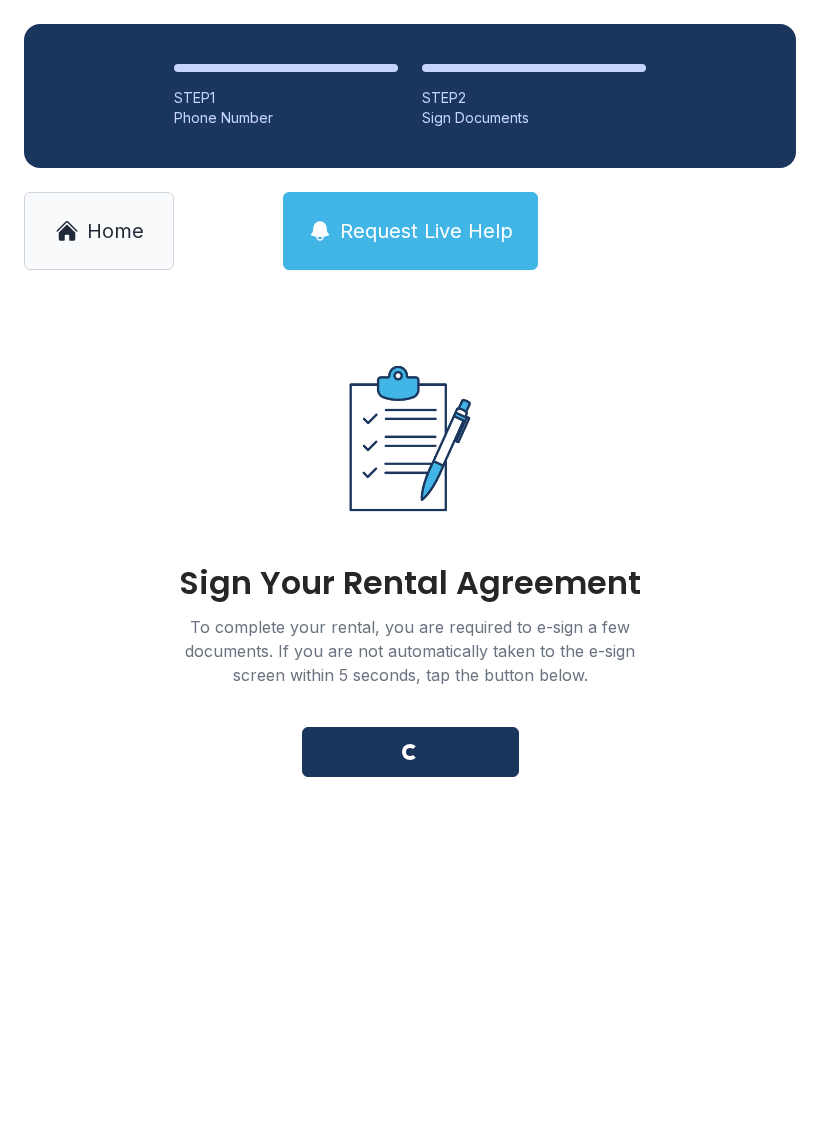 scroll, scrollTop: 0, scrollLeft: 0, axis: both 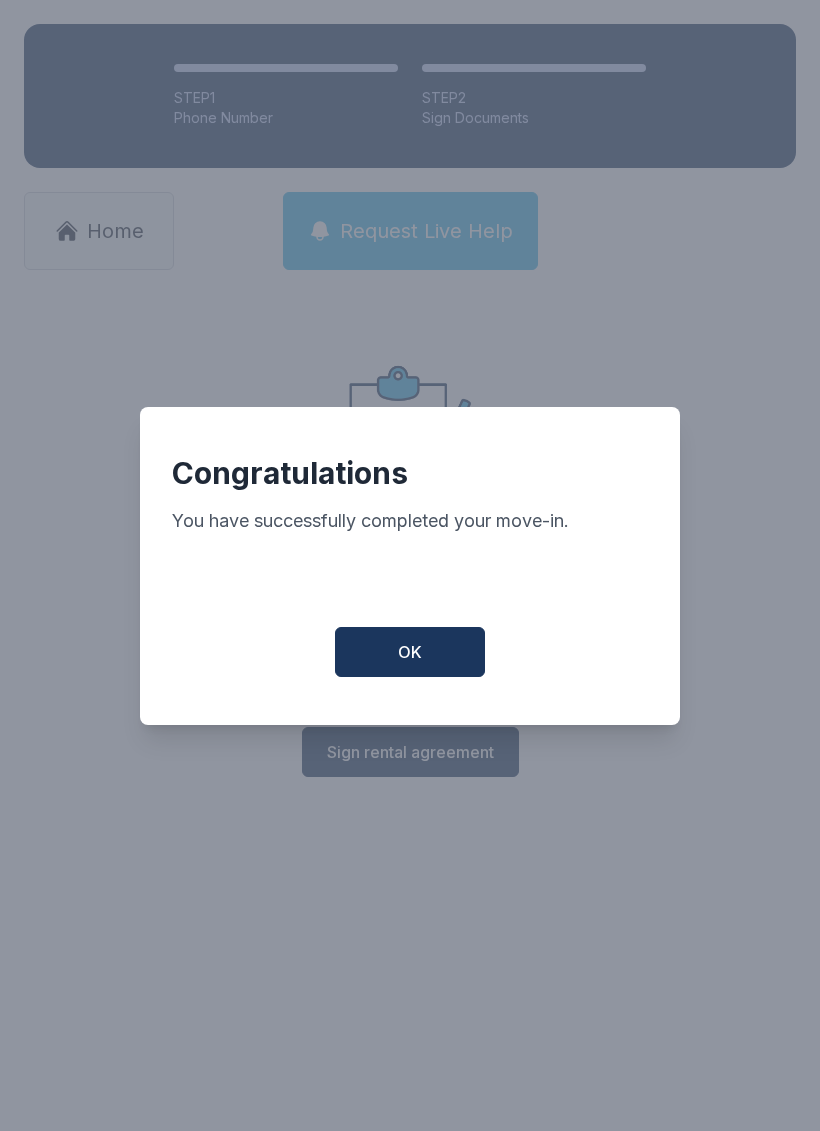 click on "OK" at bounding box center (410, 652) 